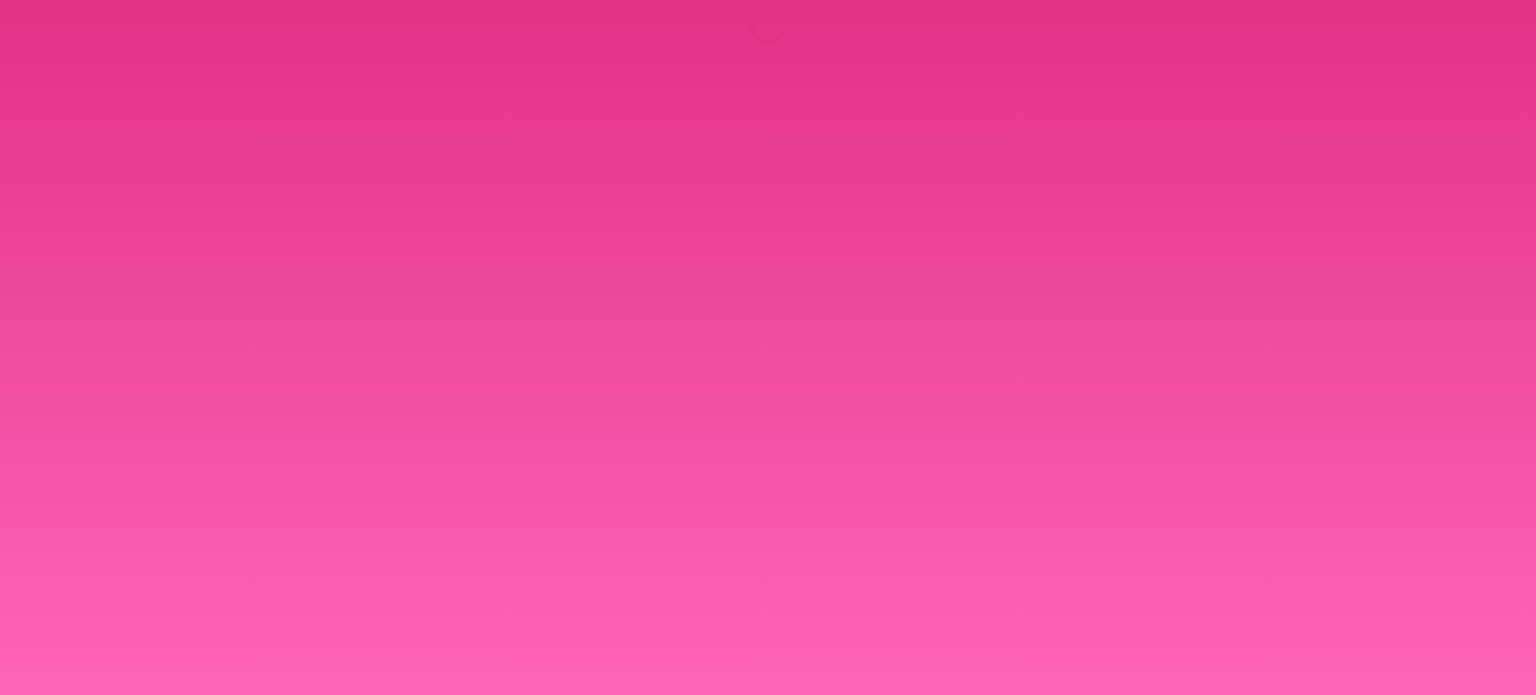 scroll, scrollTop: 0, scrollLeft: 0, axis: both 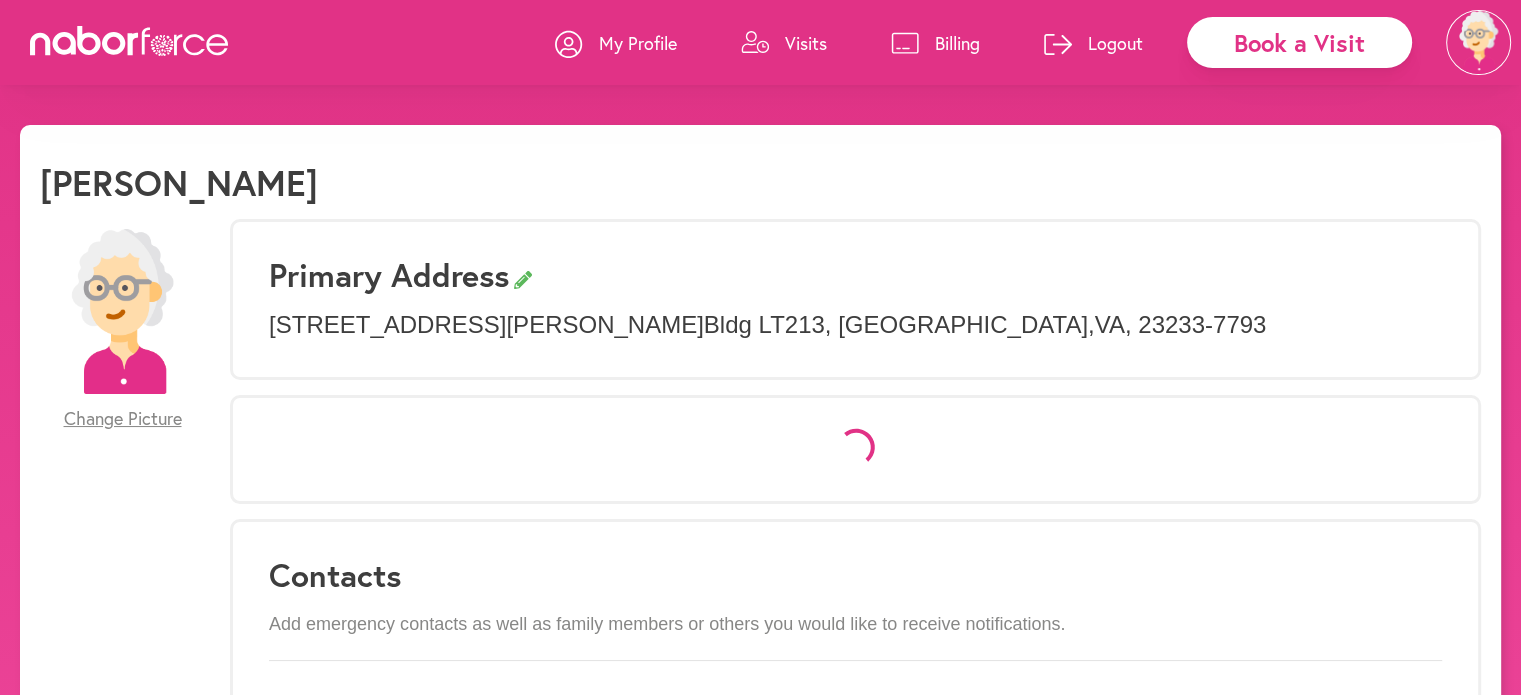 select on "*" 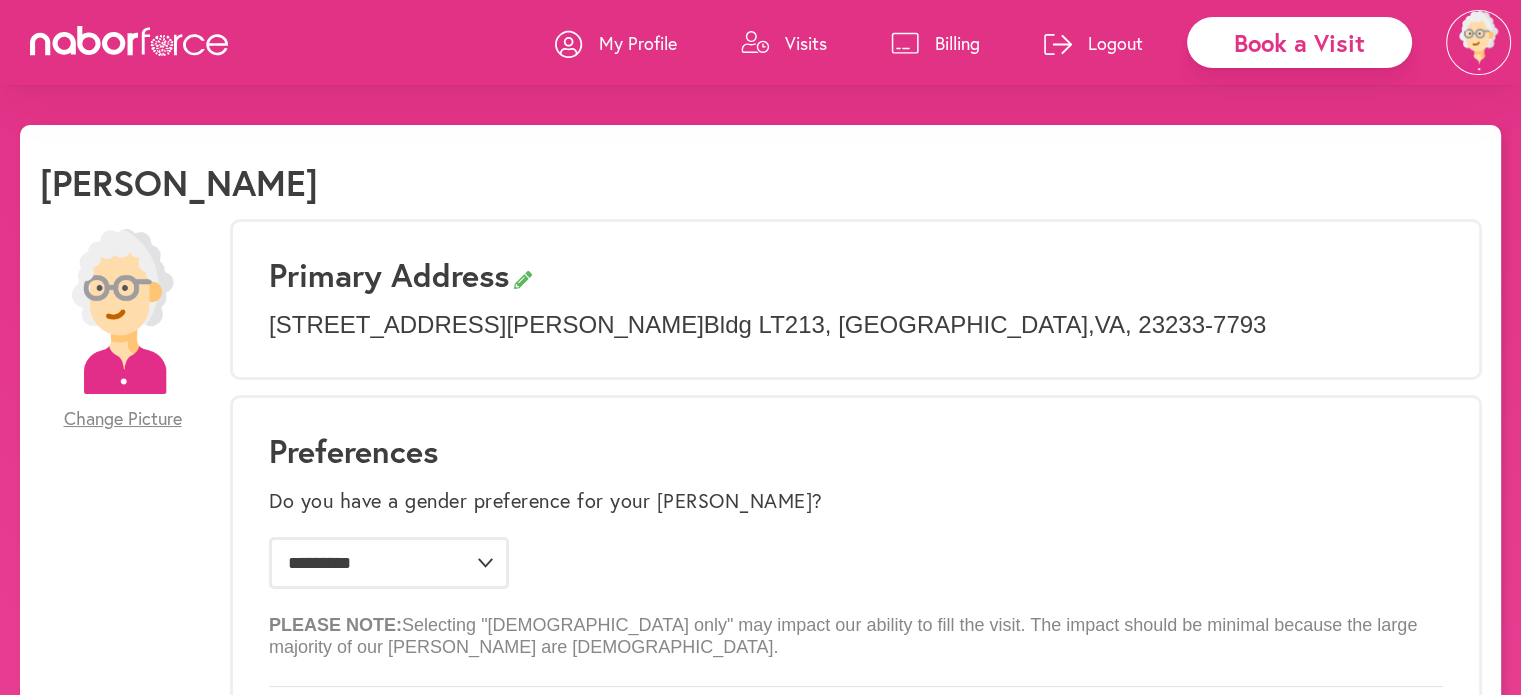 click on "Visits" at bounding box center [806, 43] 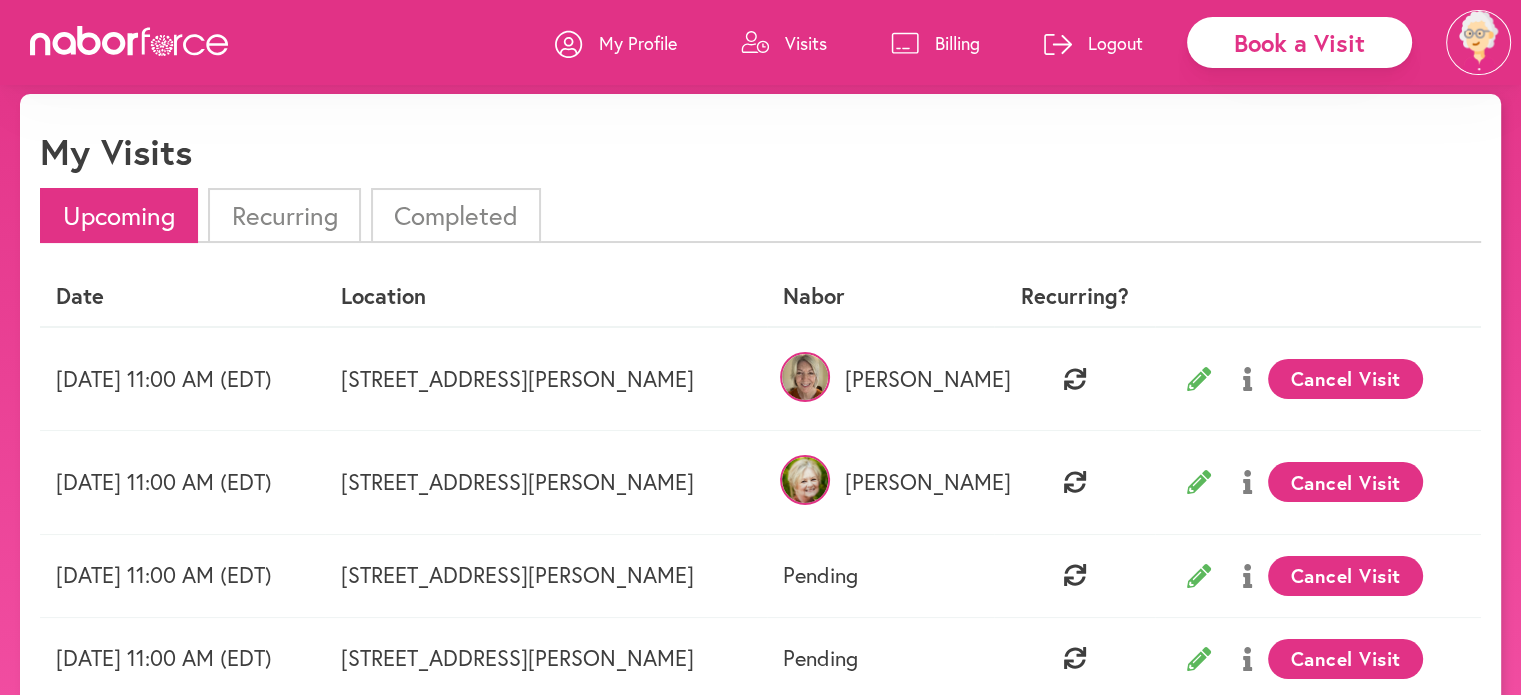 scroll, scrollTop: 0, scrollLeft: 0, axis: both 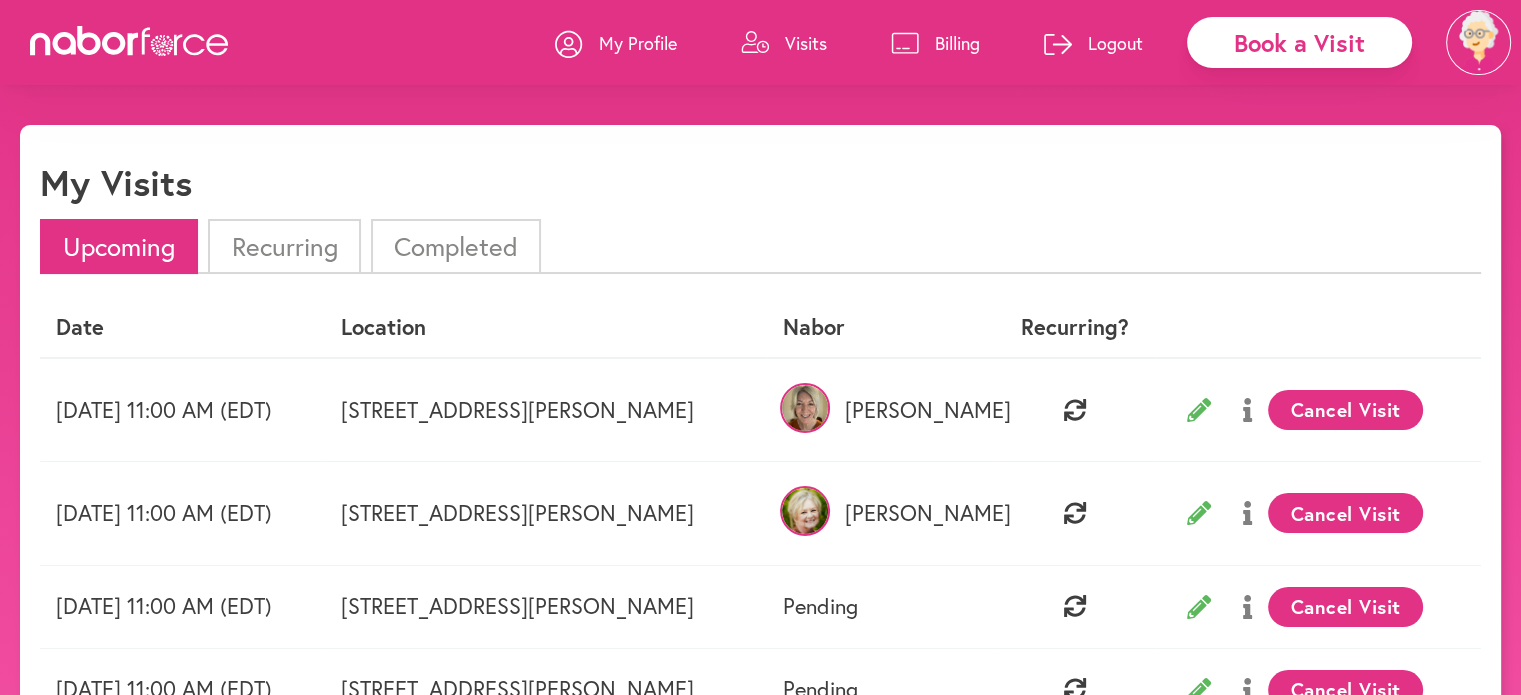click on "Visits" at bounding box center [784, 43] 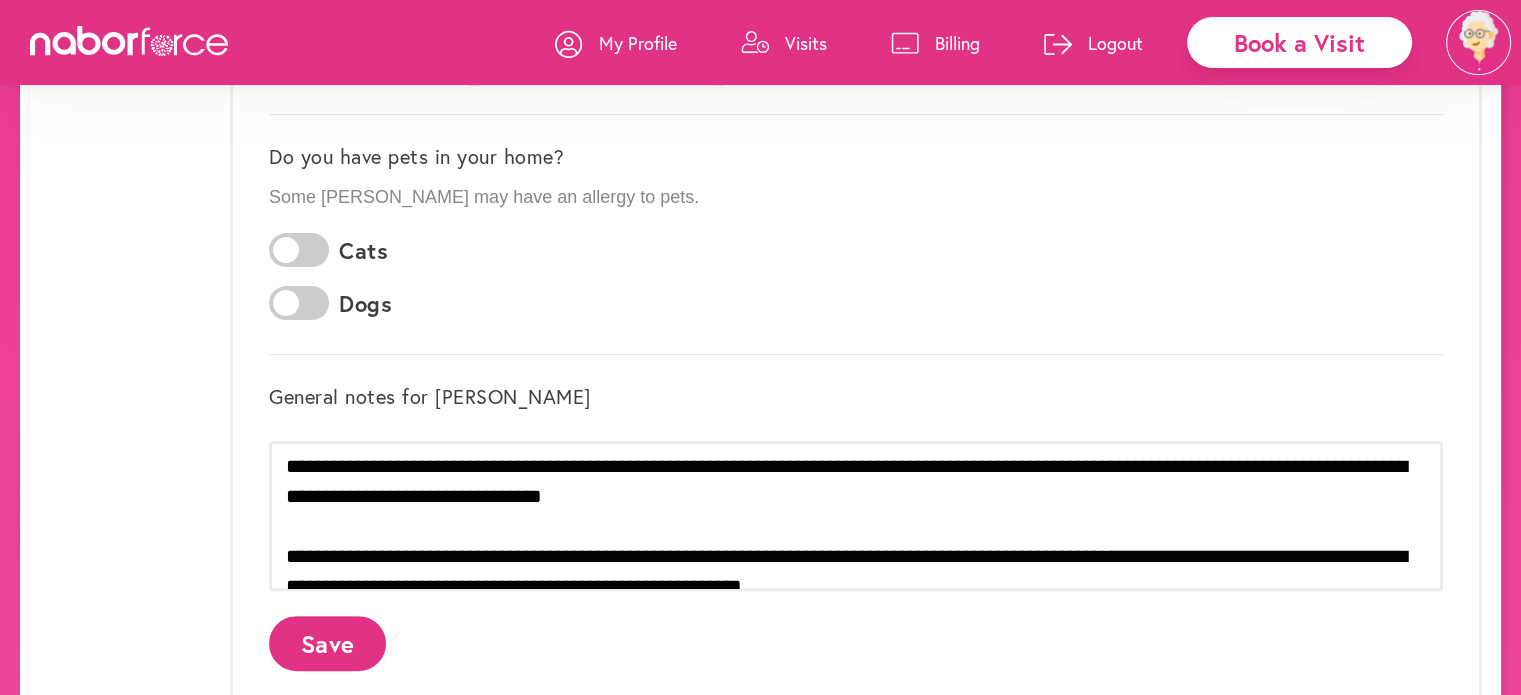 scroll, scrollTop: 588, scrollLeft: 0, axis: vertical 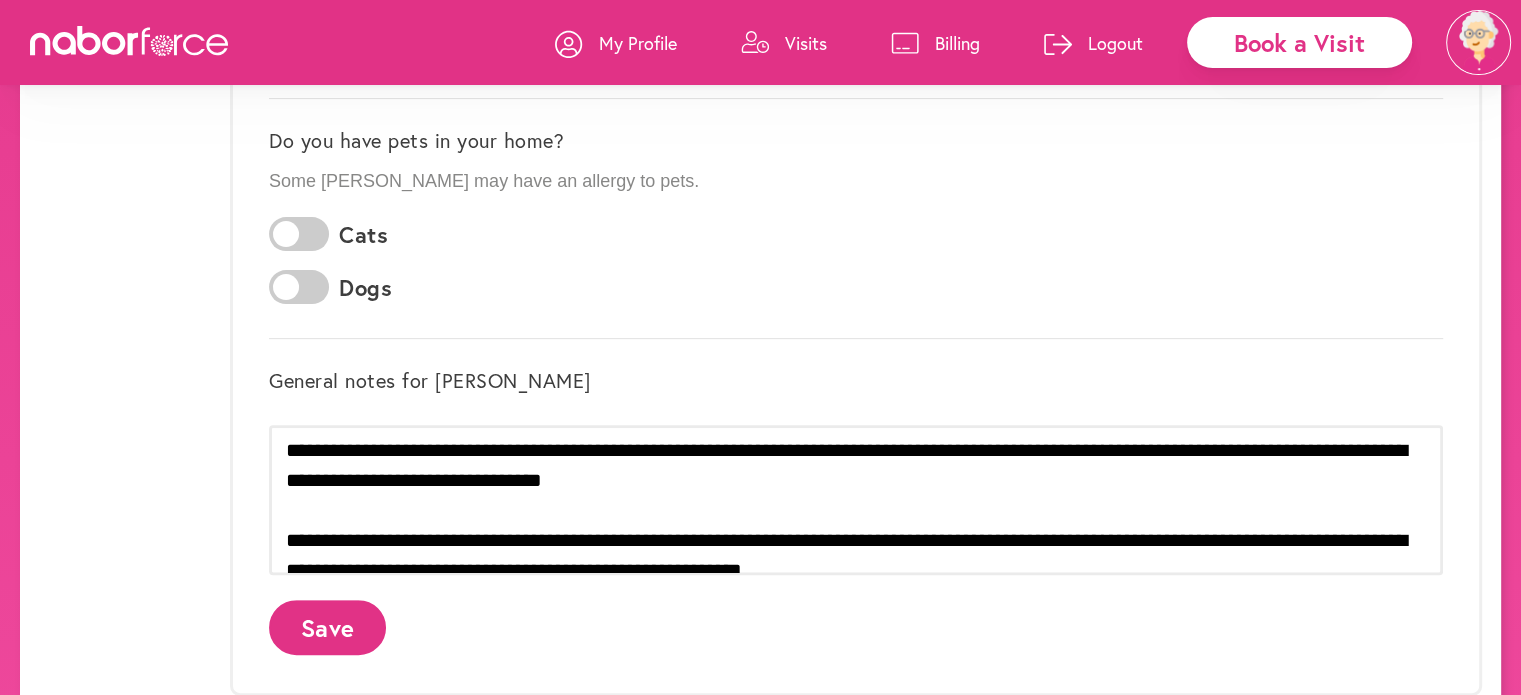 click on "Book a Visit" at bounding box center (1299, 42) 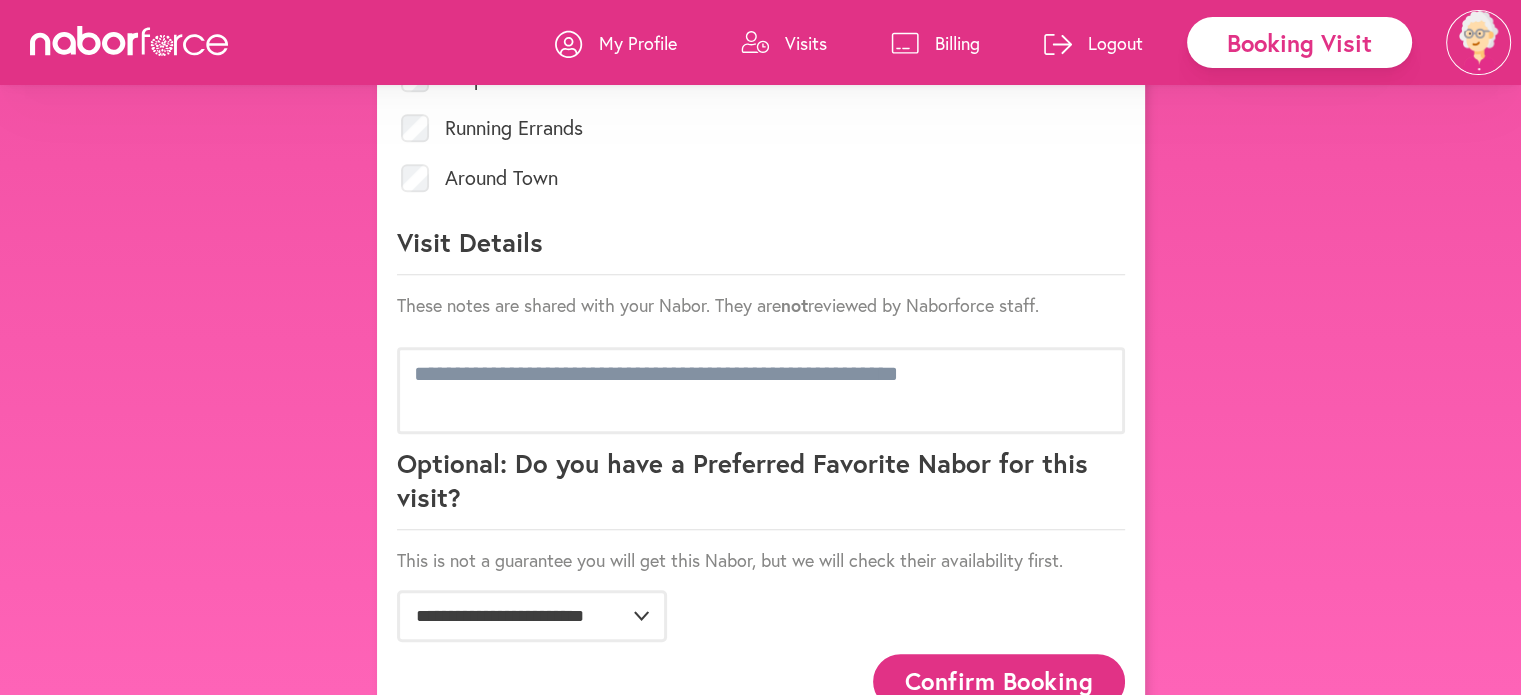 scroll, scrollTop: 1087, scrollLeft: 0, axis: vertical 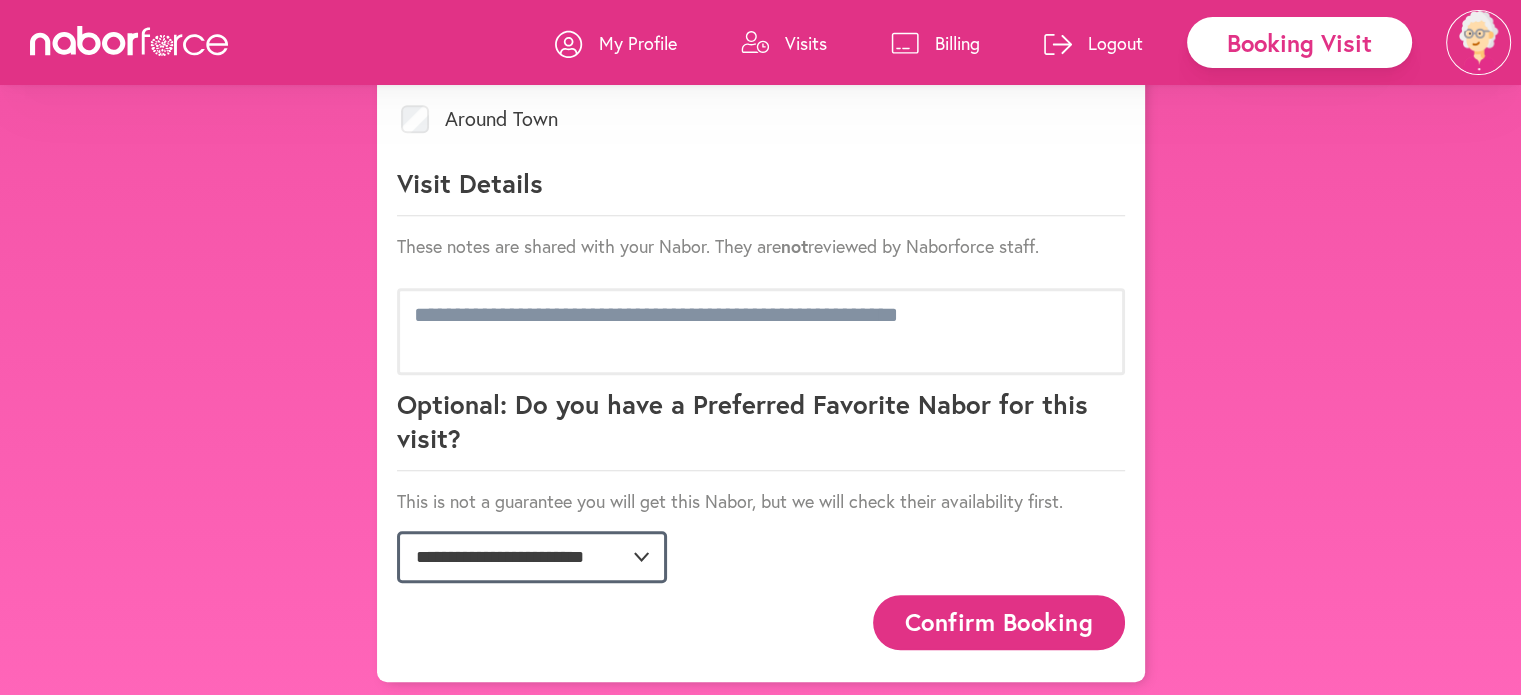 click on "**********" 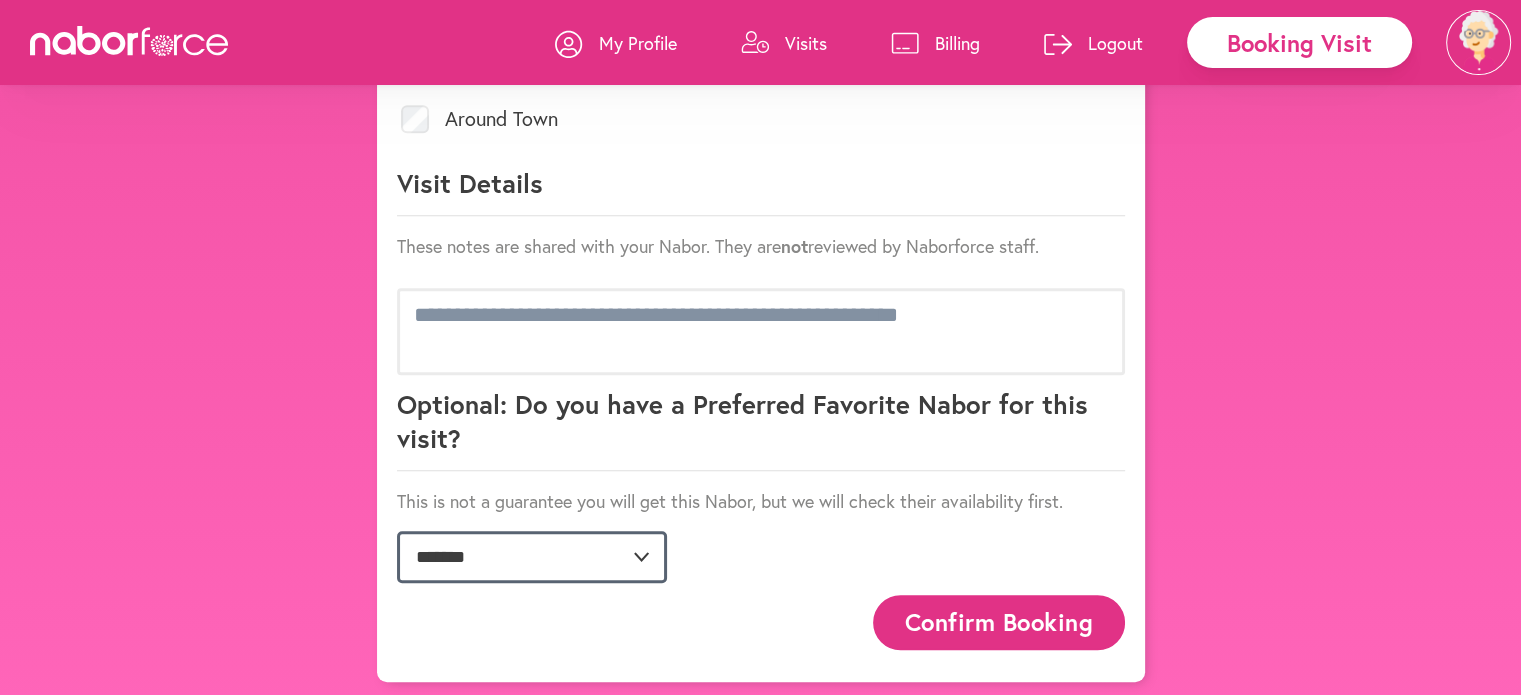 click on "**********" 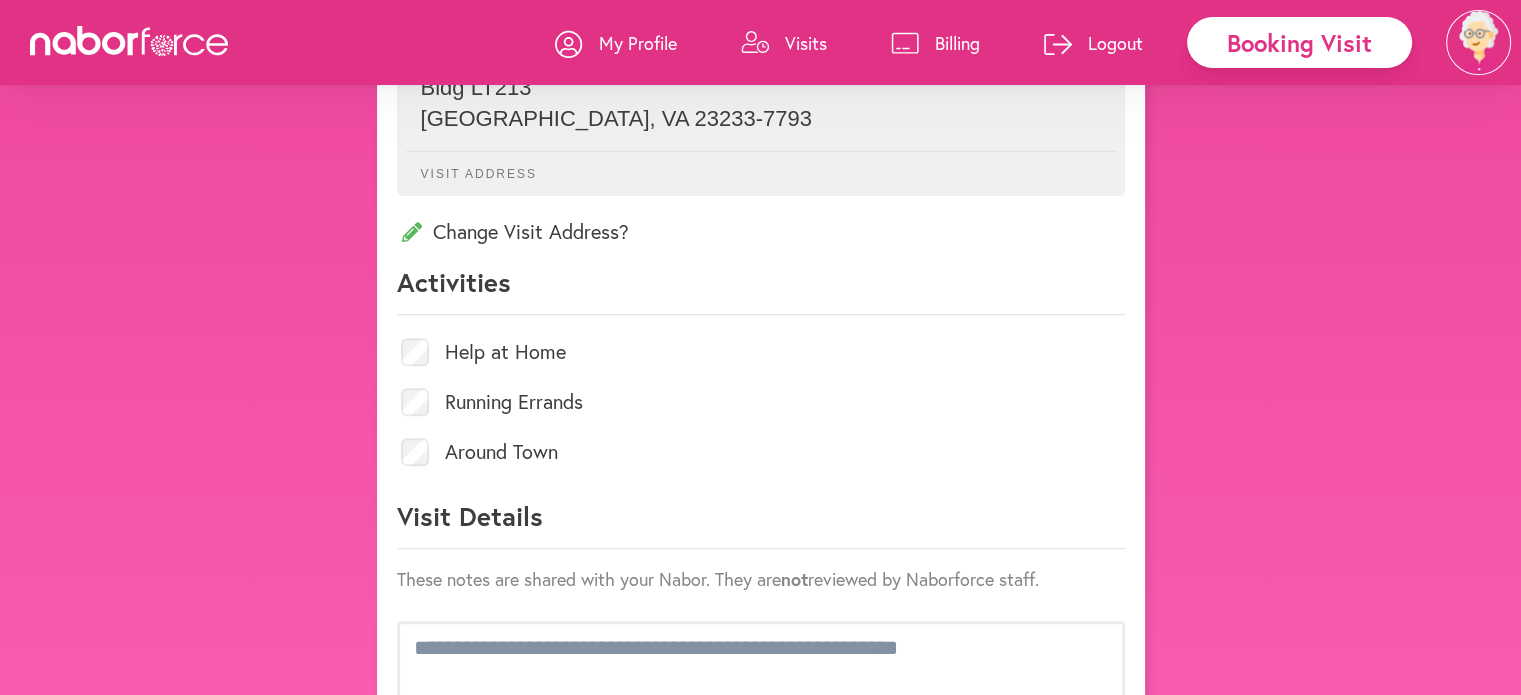 scroll, scrollTop: 755, scrollLeft: 0, axis: vertical 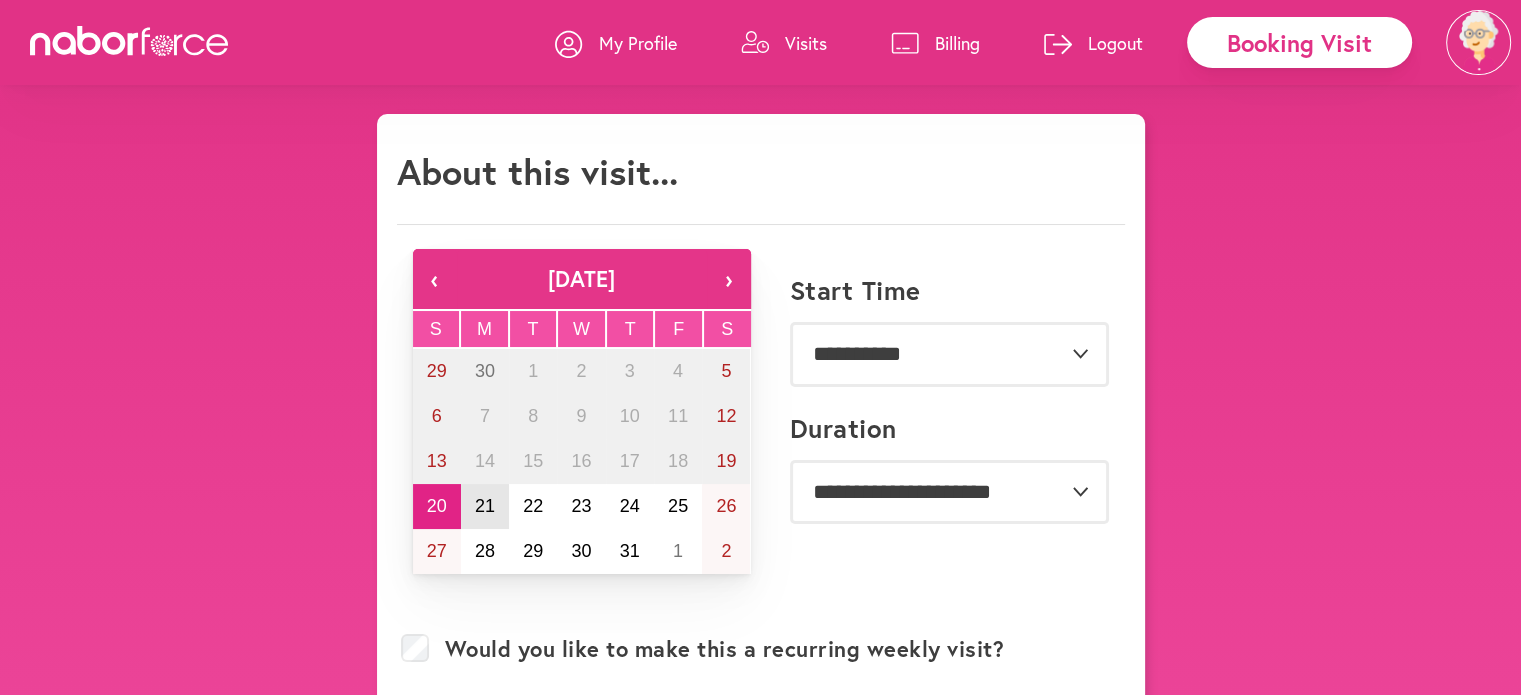 click on "21" at bounding box center [485, 506] 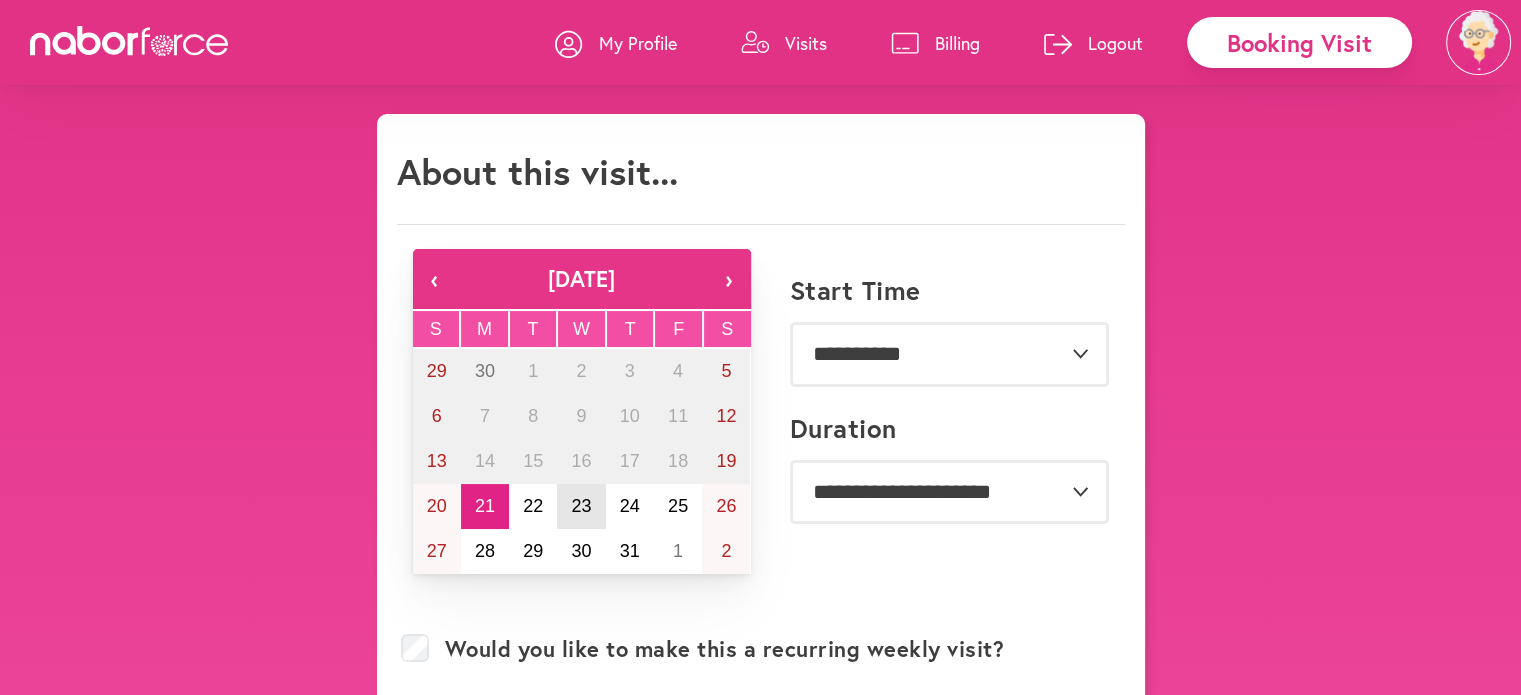 click on "23" at bounding box center (581, 506) 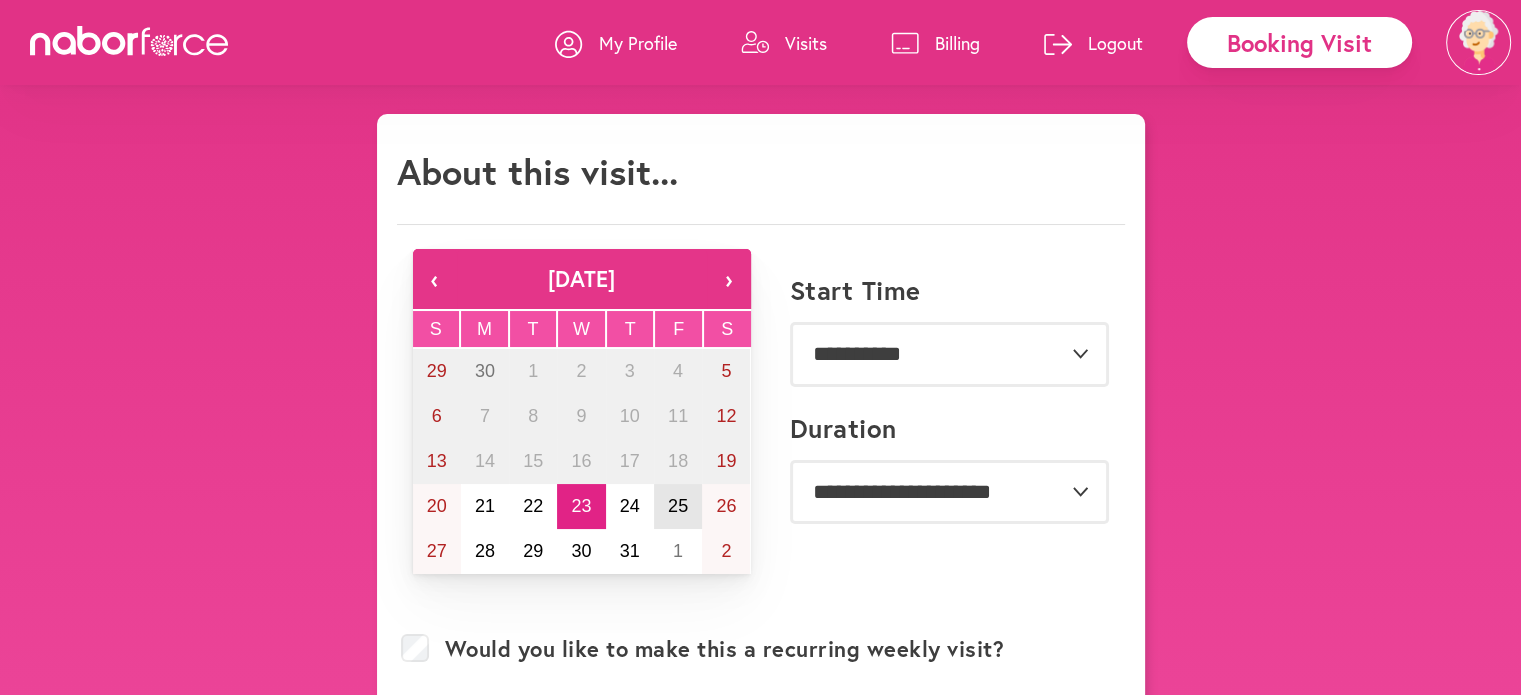 click on "25" at bounding box center [678, 506] 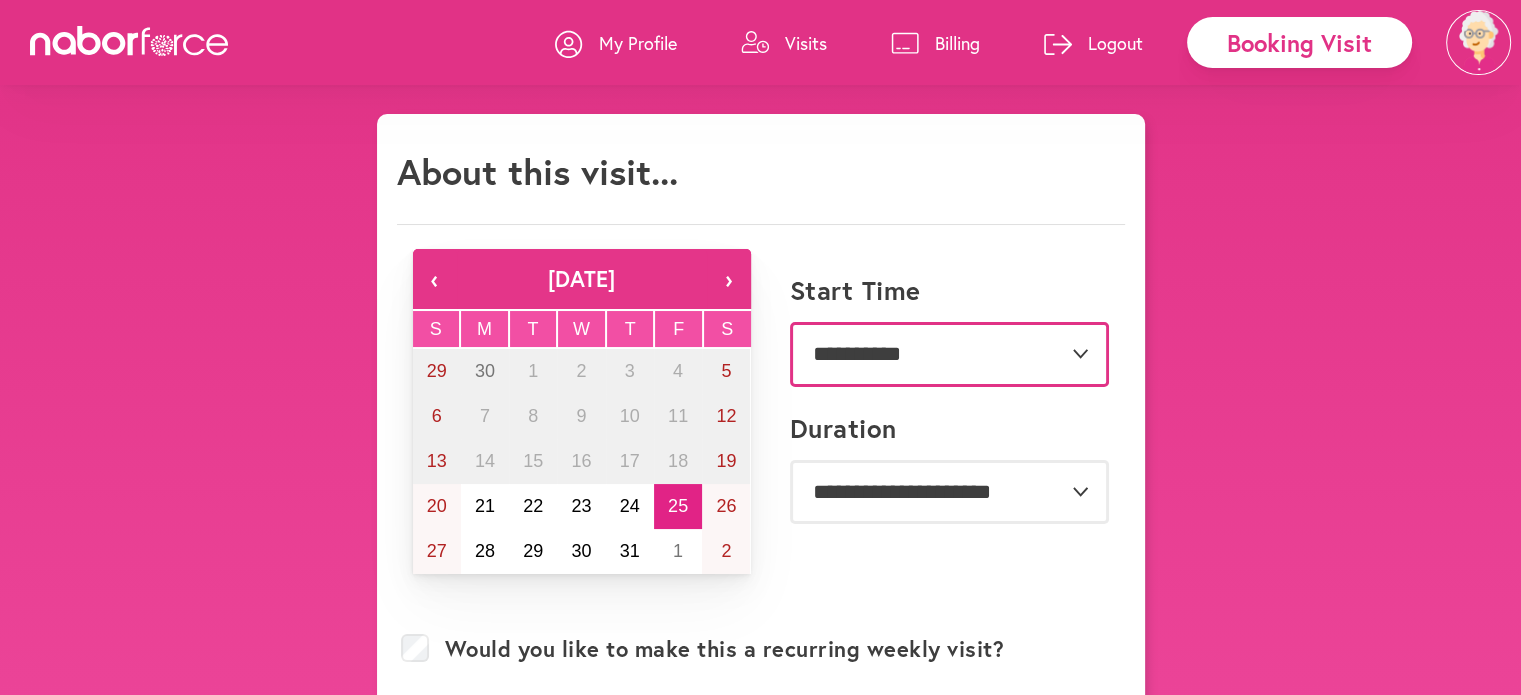 click on "**********" at bounding box center (949, 354) 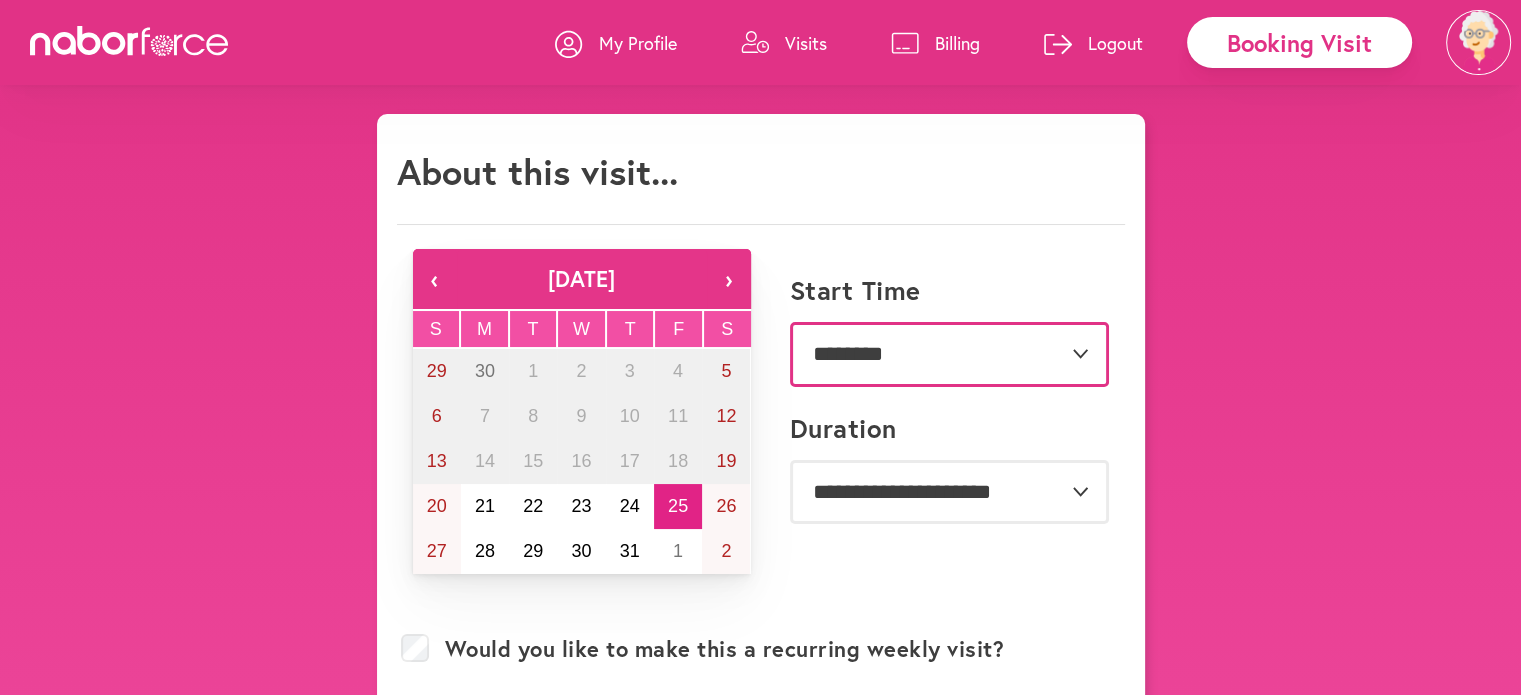 click on "**********" at bounding box center [949, 354] 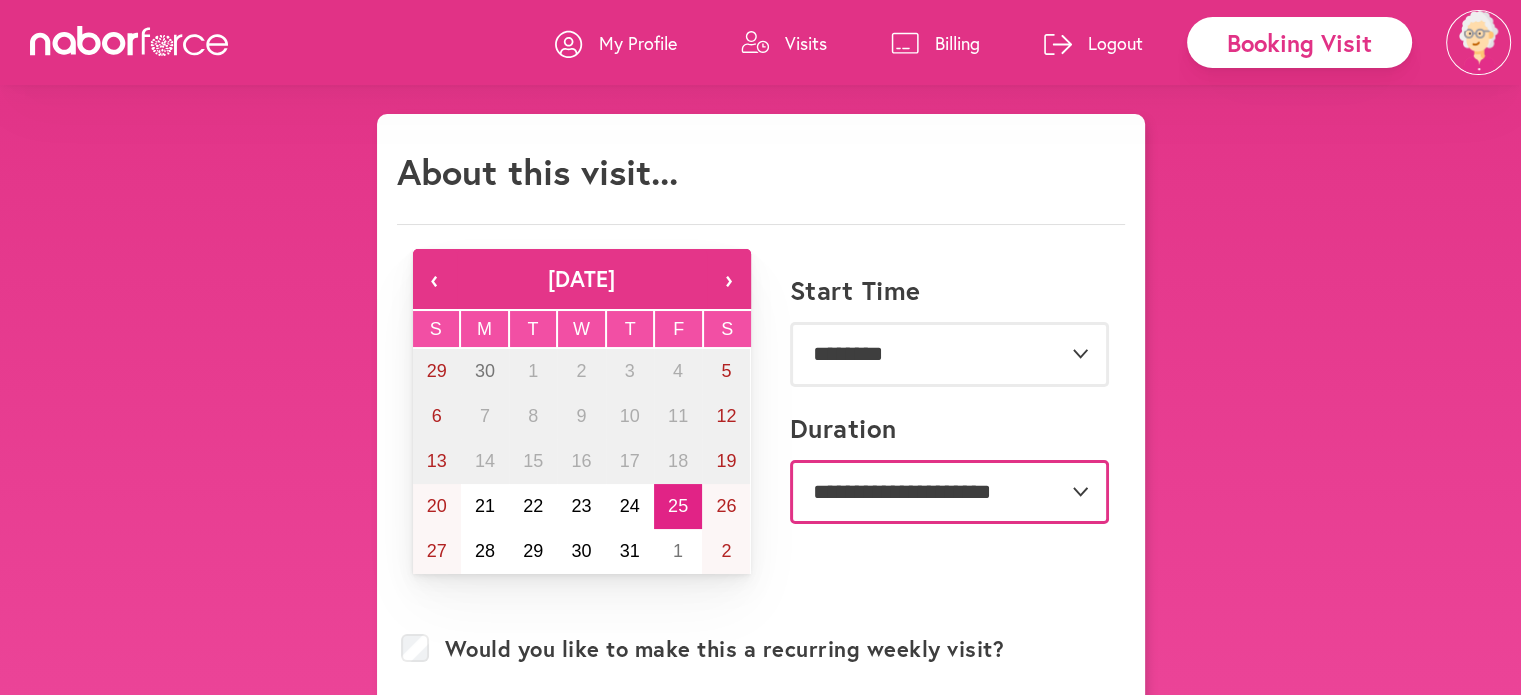 click on "**********" at bounding box center (949, 492) 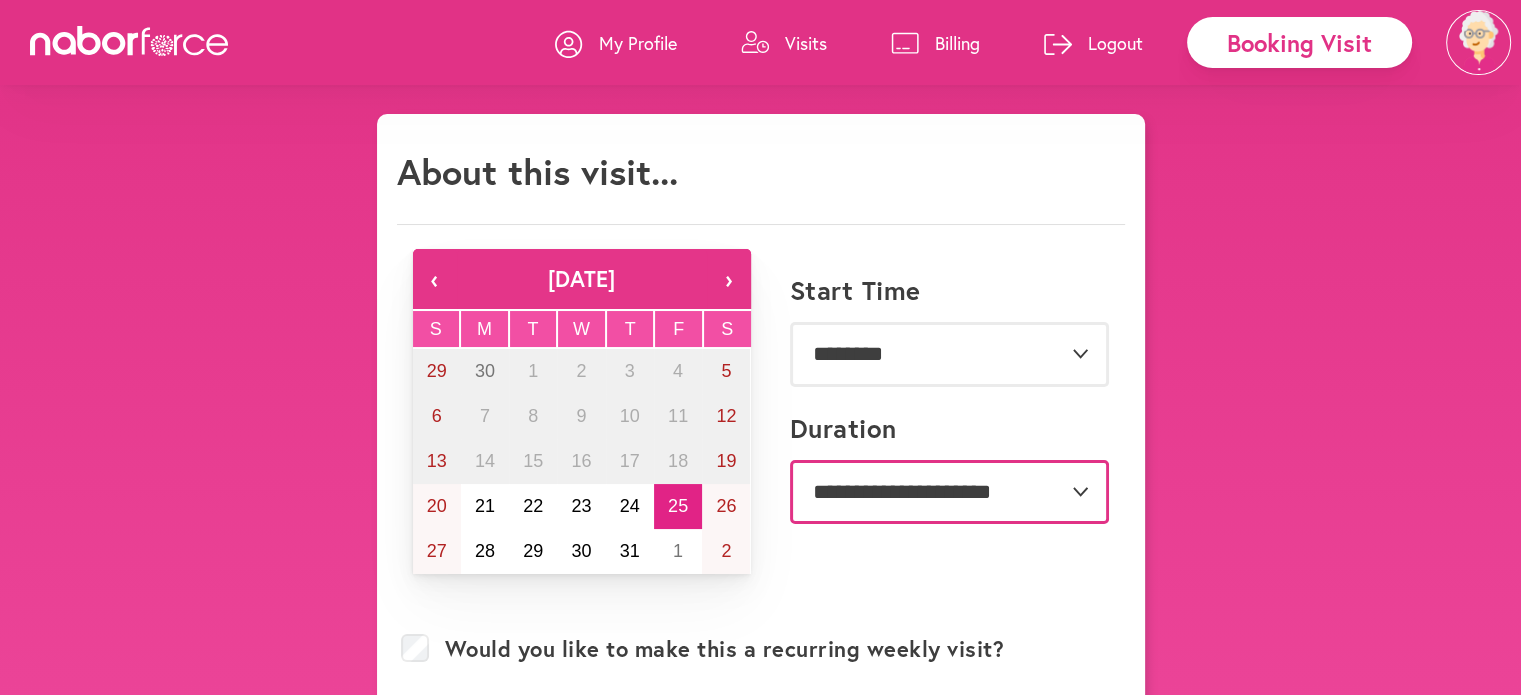 select on "***" 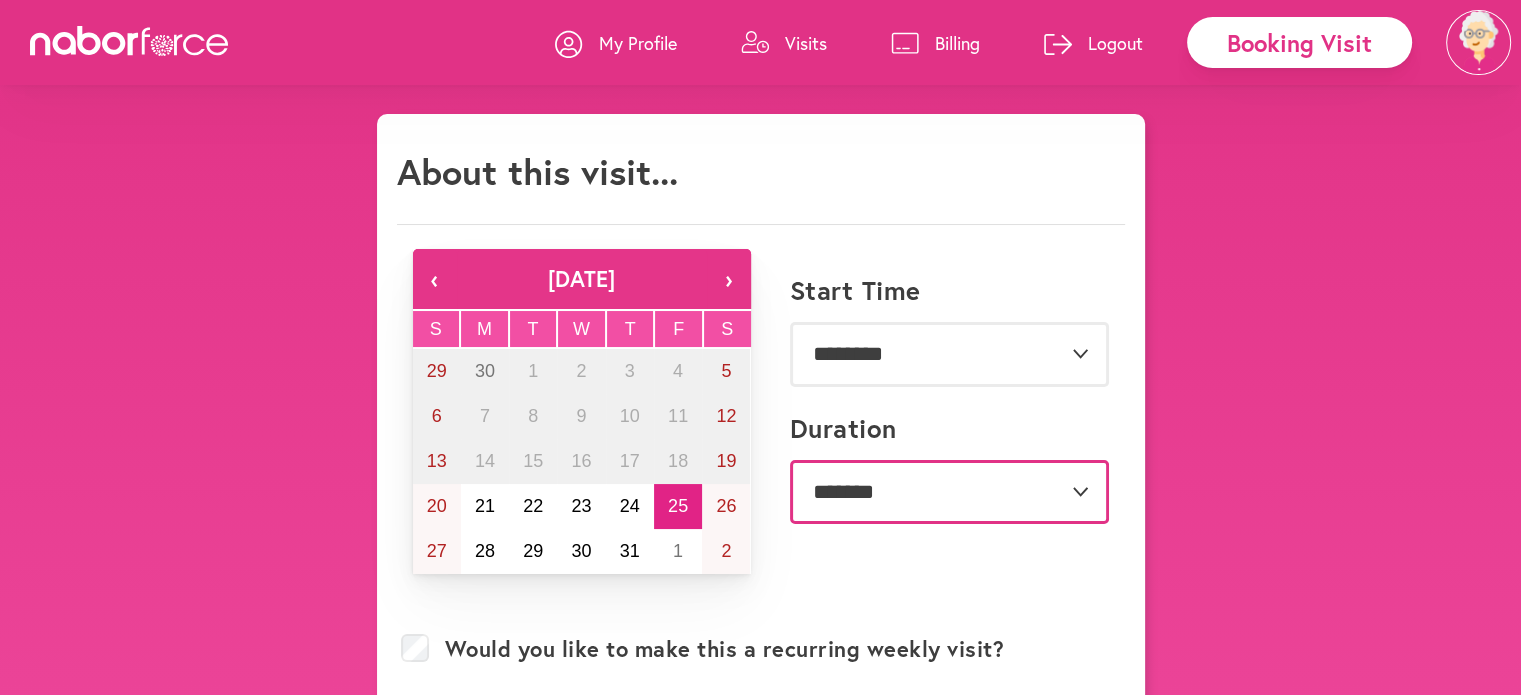 click on "**********" at bounding box center [949, 492] 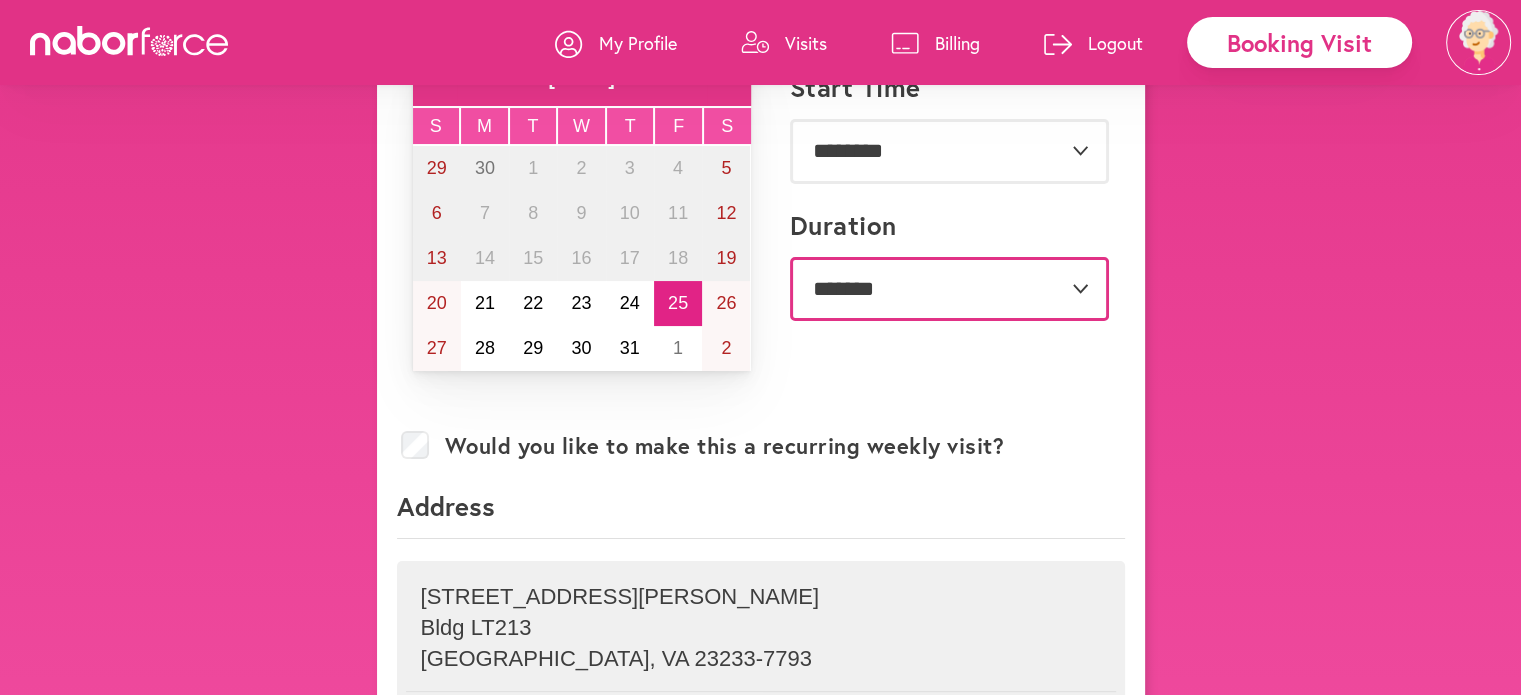 scroll, scrollTop: 218, scrollLeft: 0, axis: vertical 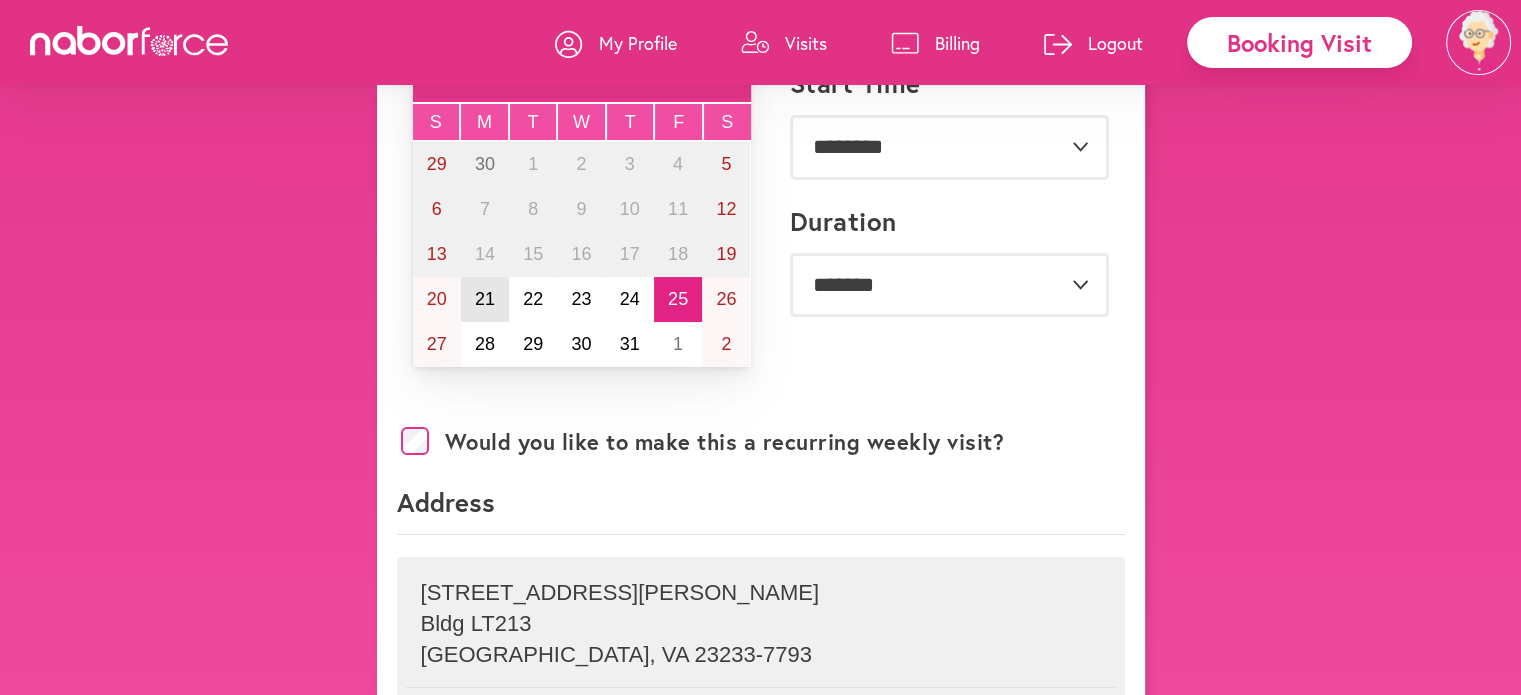 click on "21" at bounding box center (485, 299) 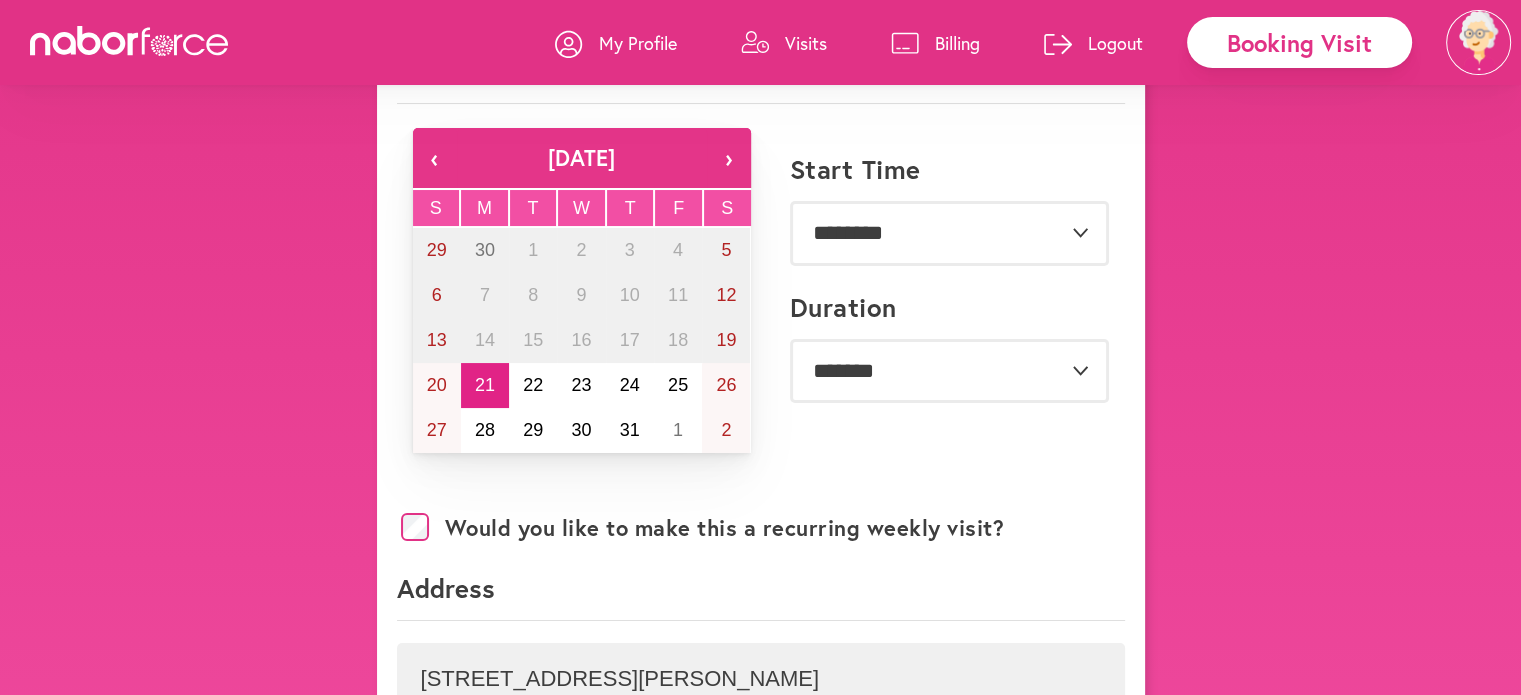 scroll, scrollTop: 0, scrollLeft: 0, axis: both 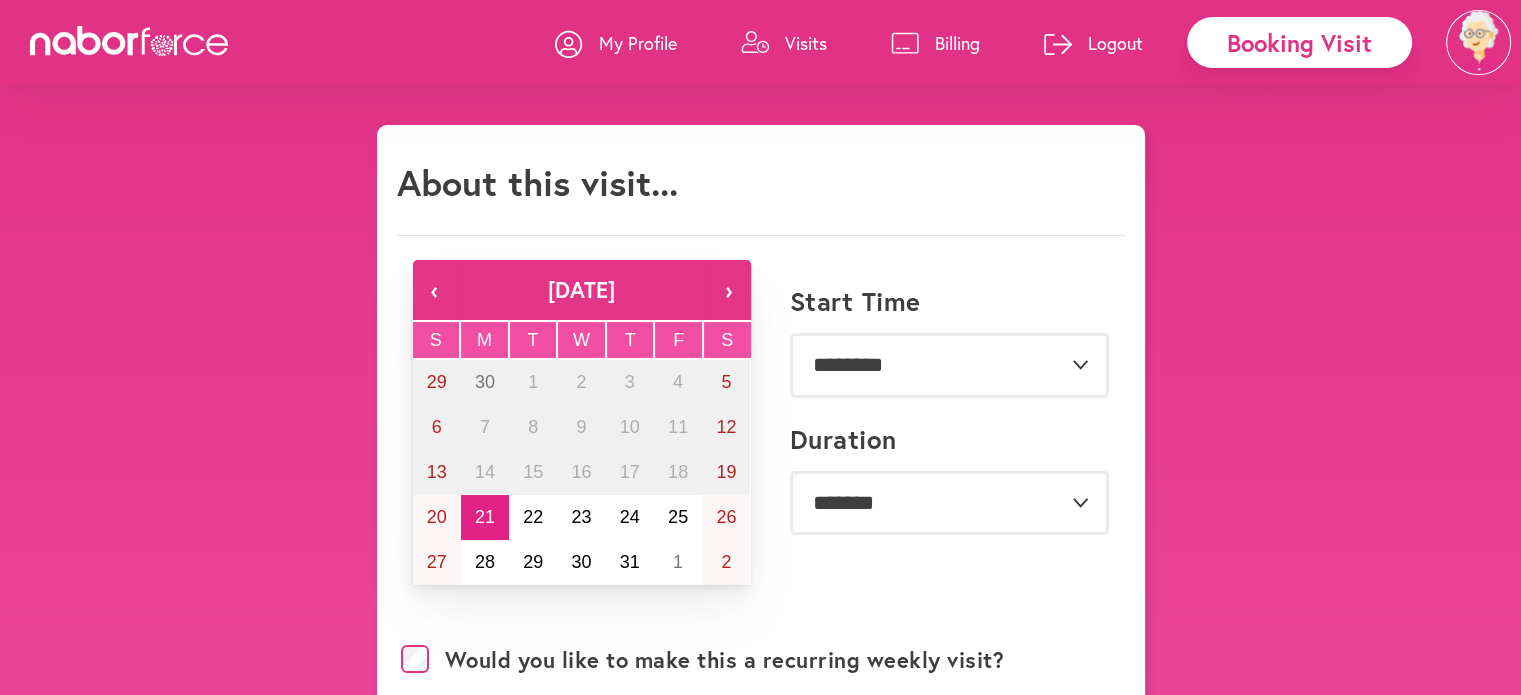 click on "Visits" at bounding box center (784, 43) 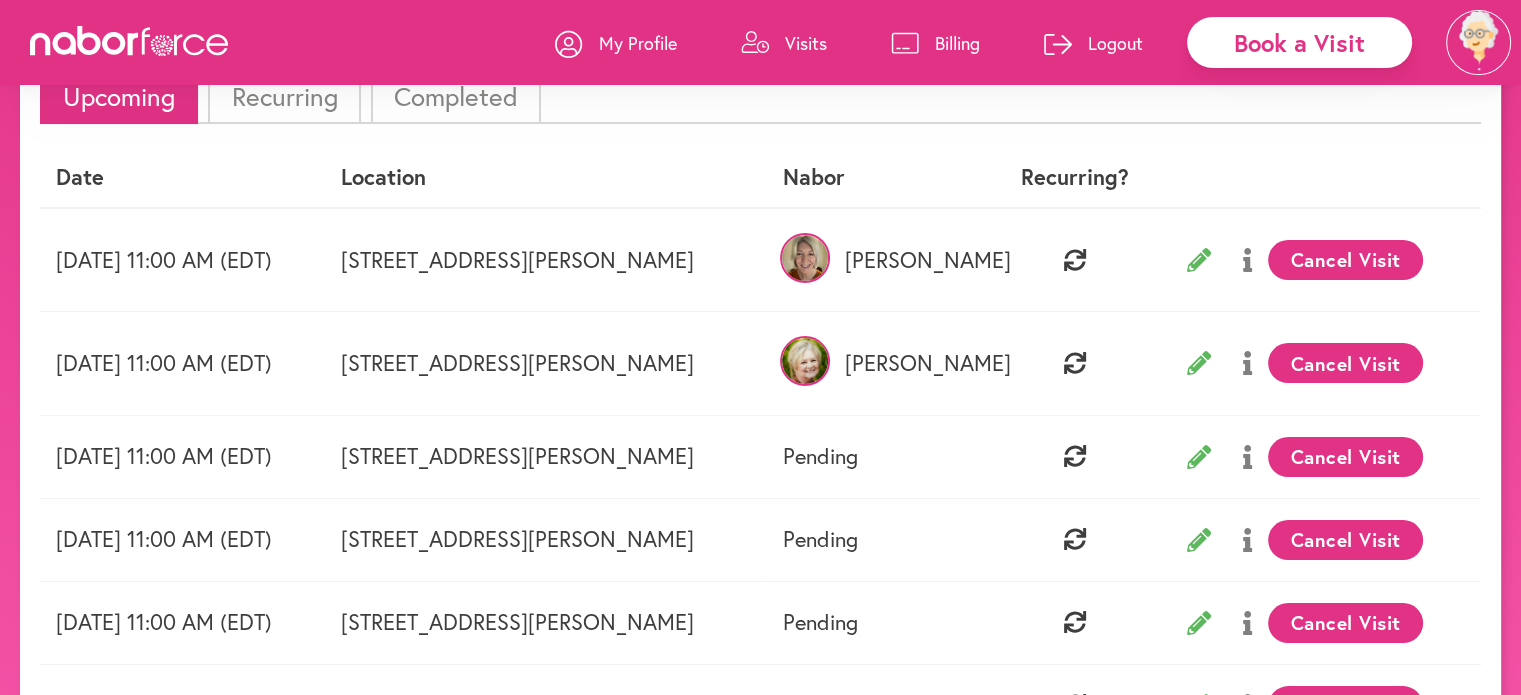 scroll, scrollTop: 0, scrollLeft: 0, axis: both 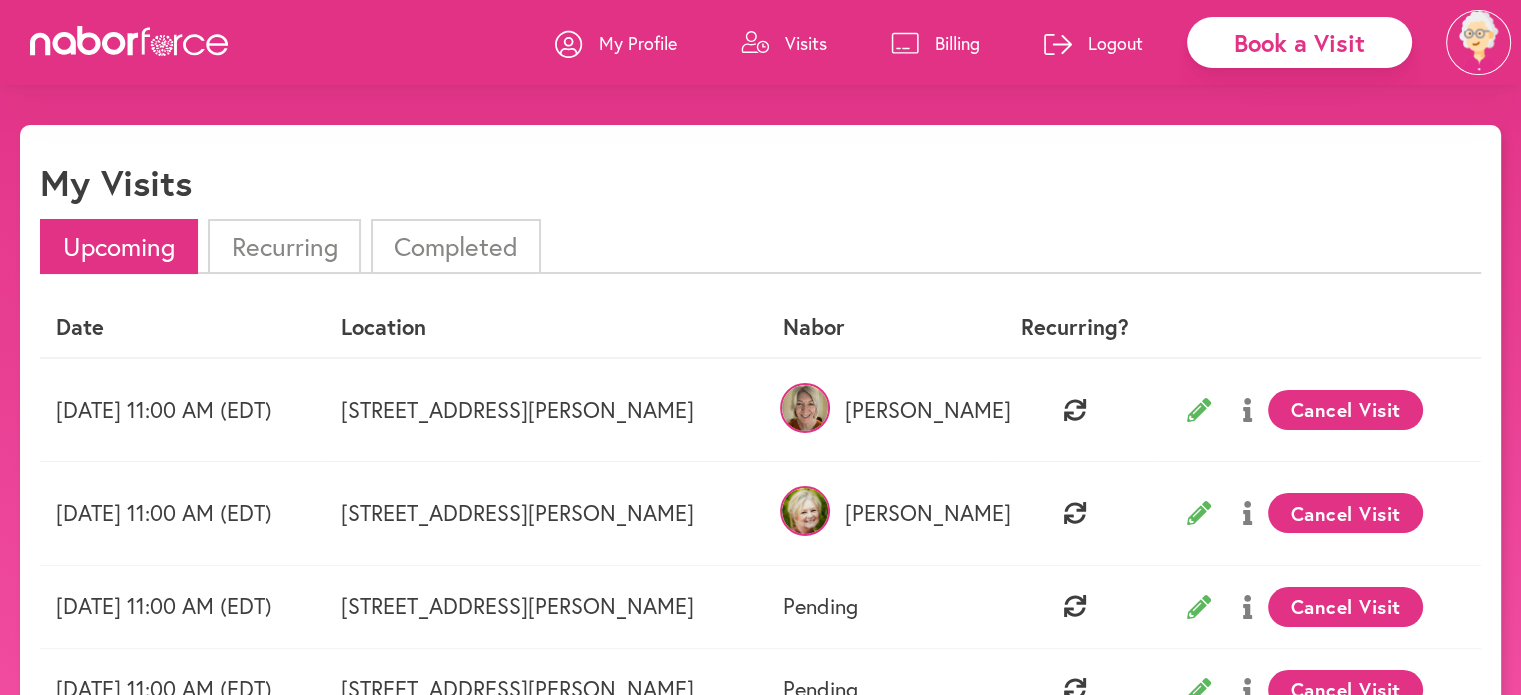click on "Completed" at bounding box center [456, 246] 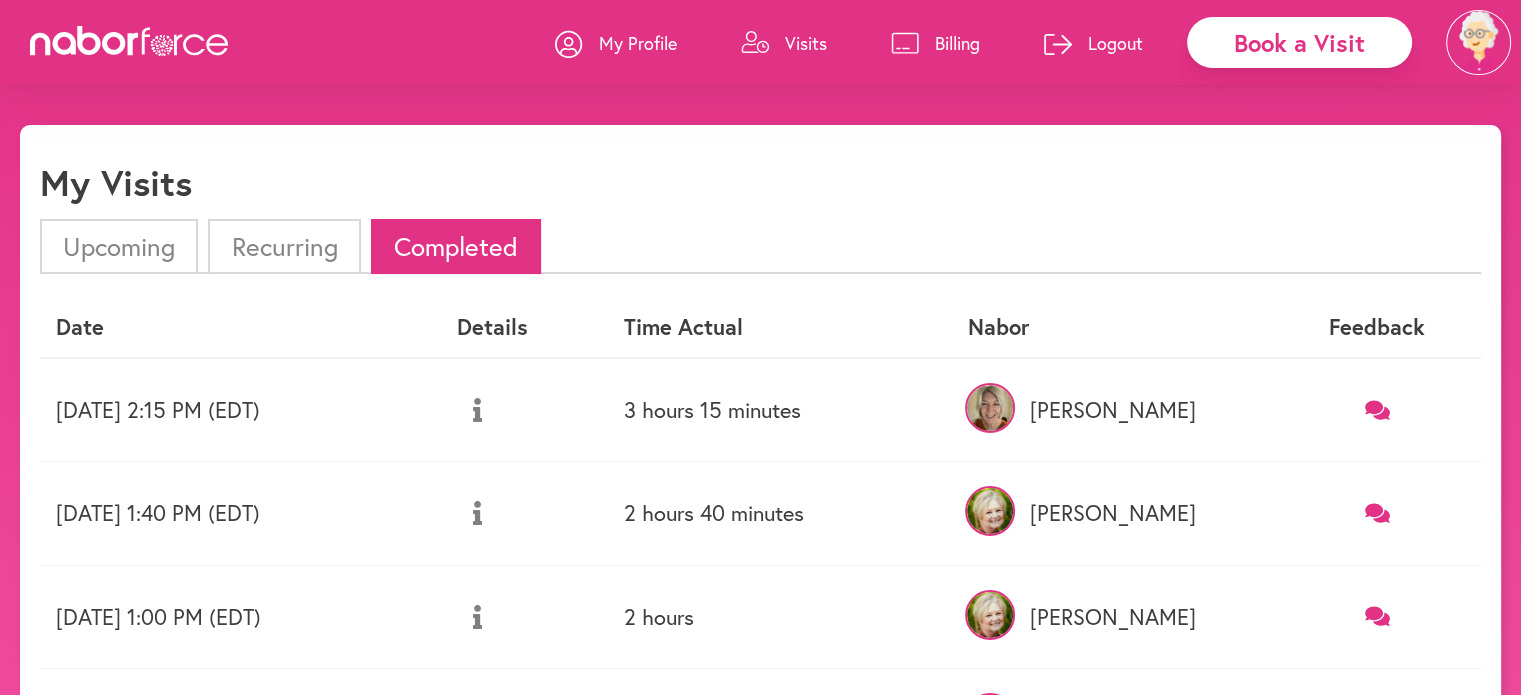 click 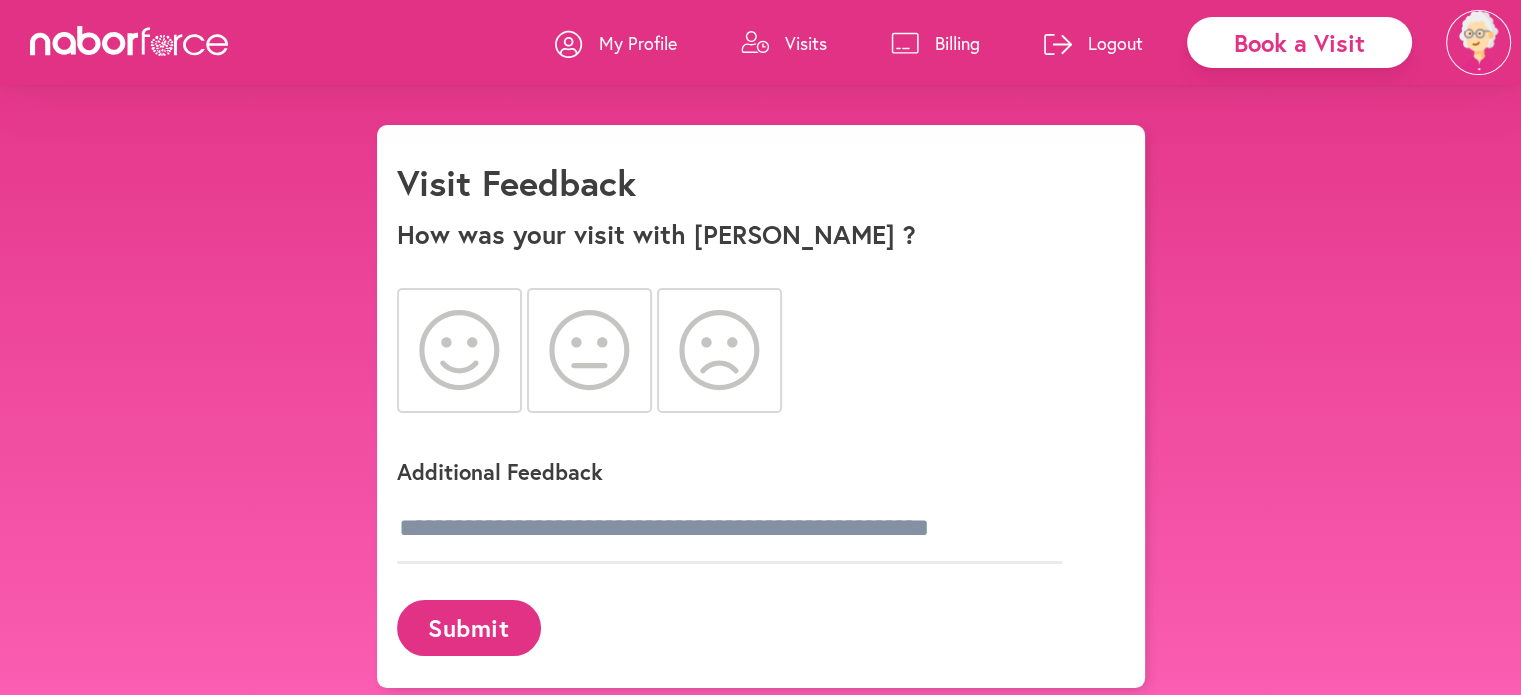 click 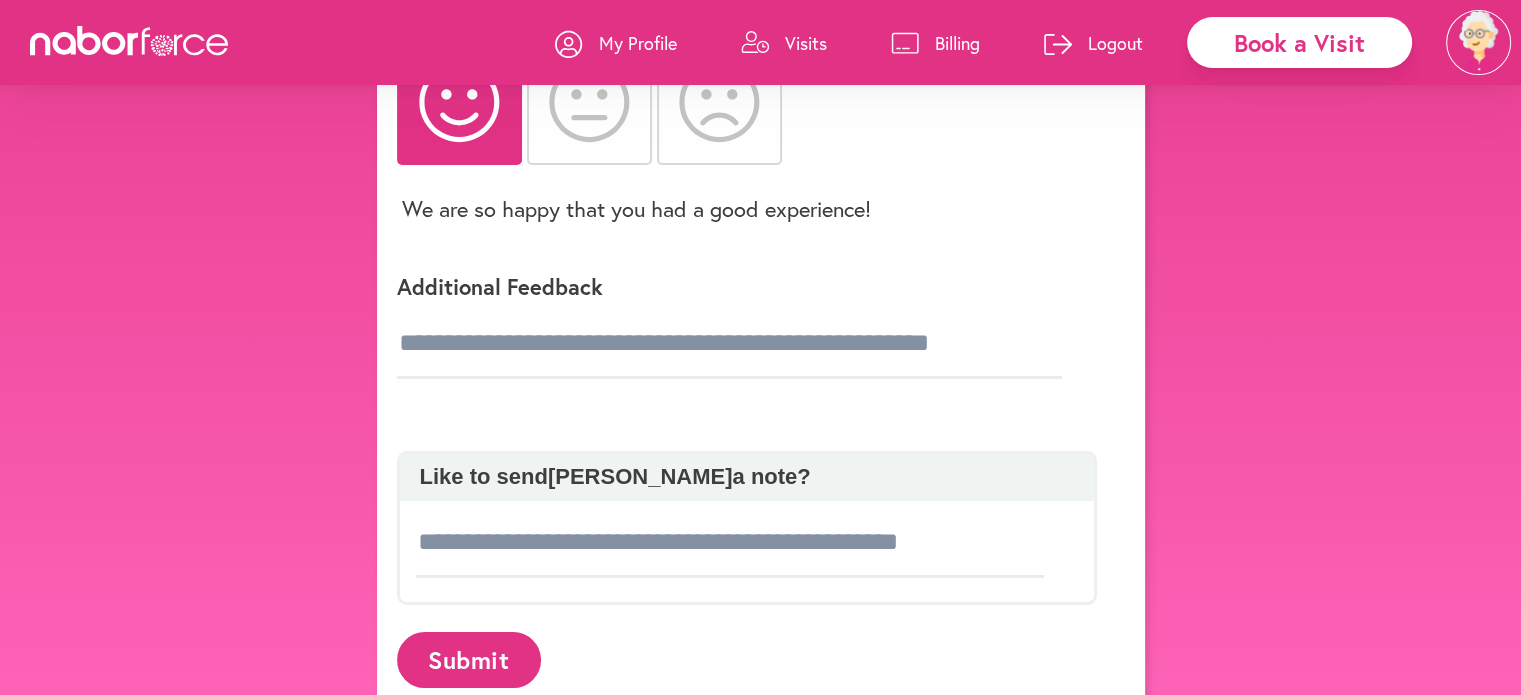 scroll, scrollTop: 290, scrollLeft: 0, axis: vertical 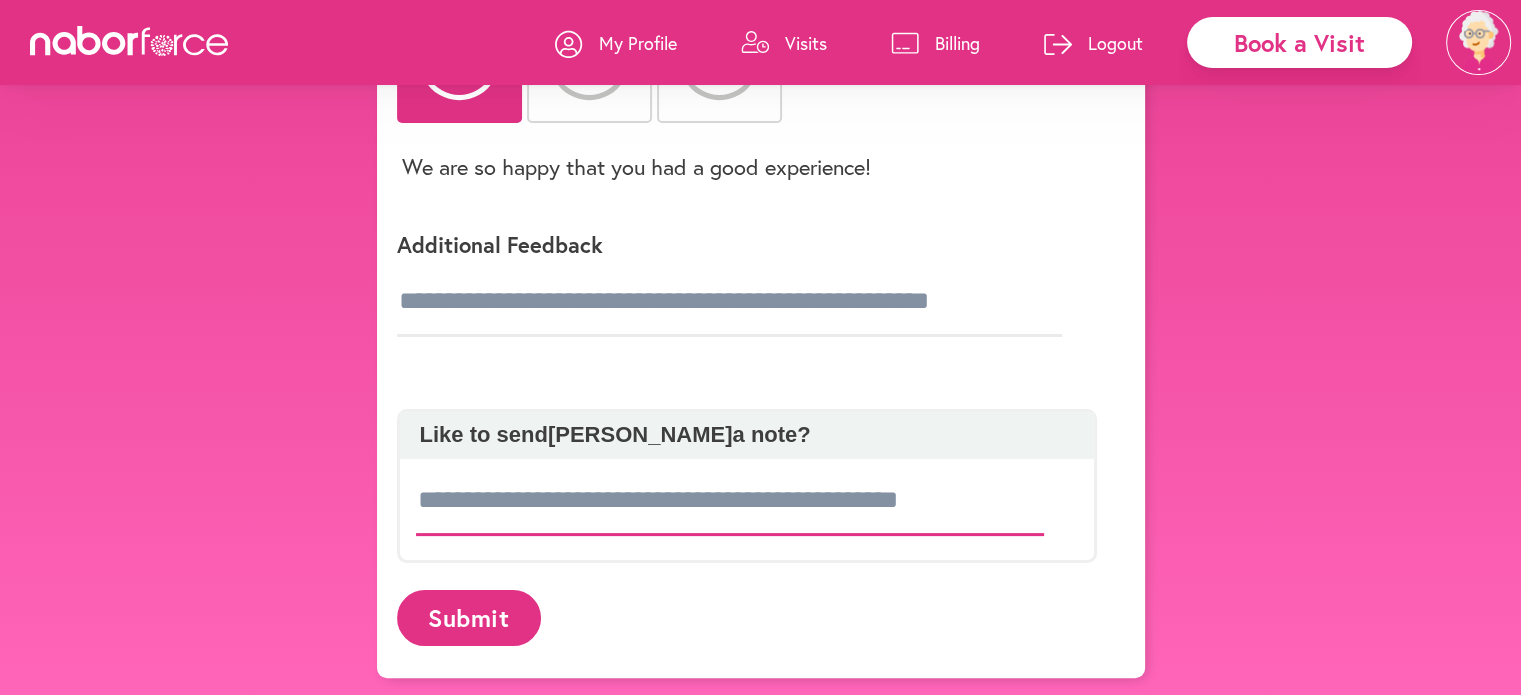 click at bounding box center [730, 501] 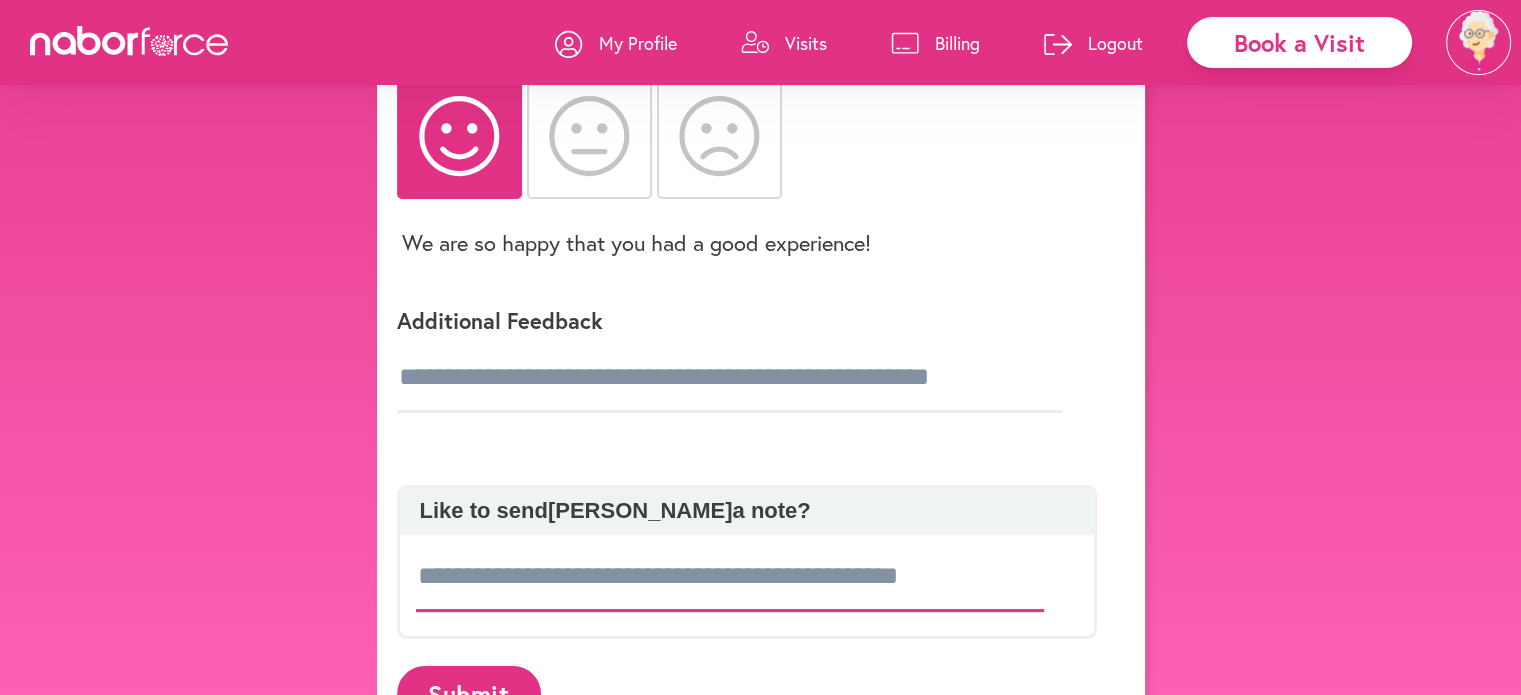 scroll, scrollTop: 290, scrollLeft: 0, axis: vertical 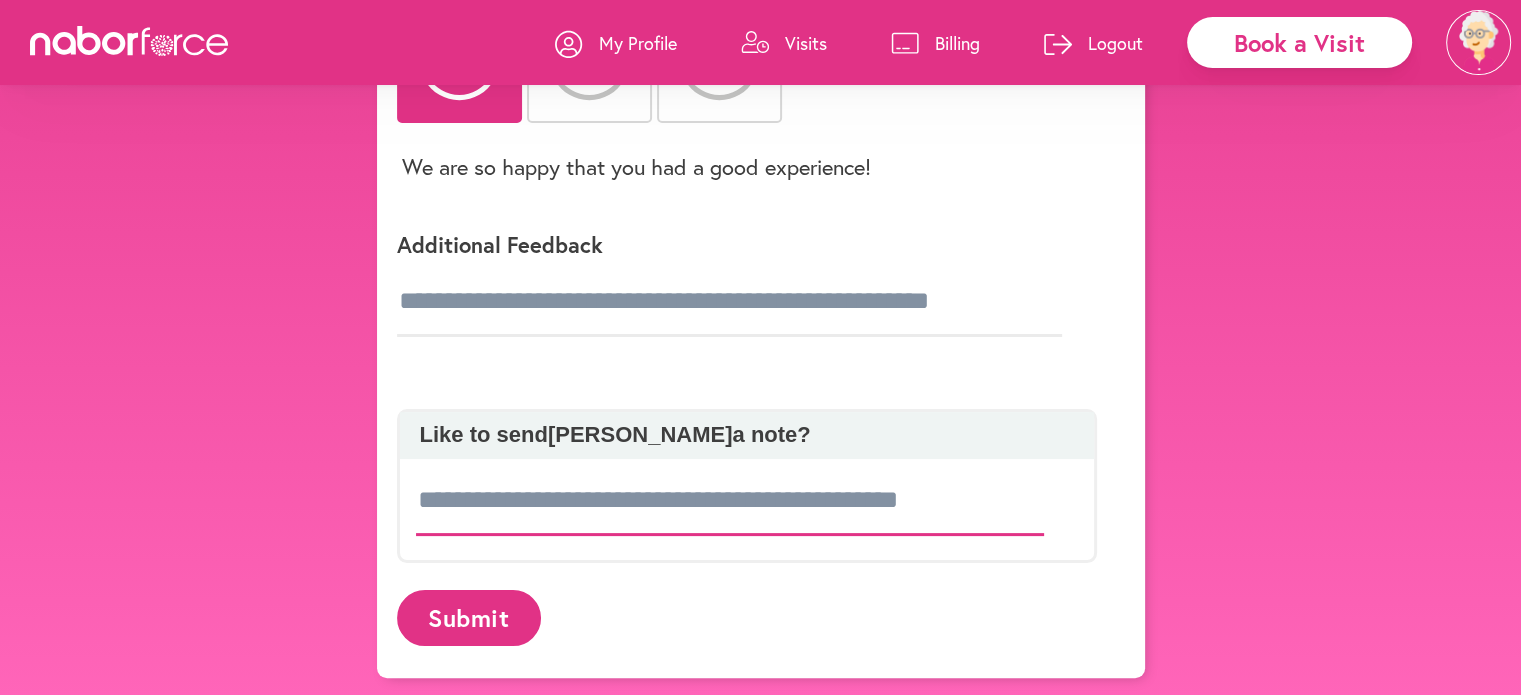 click at bounding box center [730, 501] 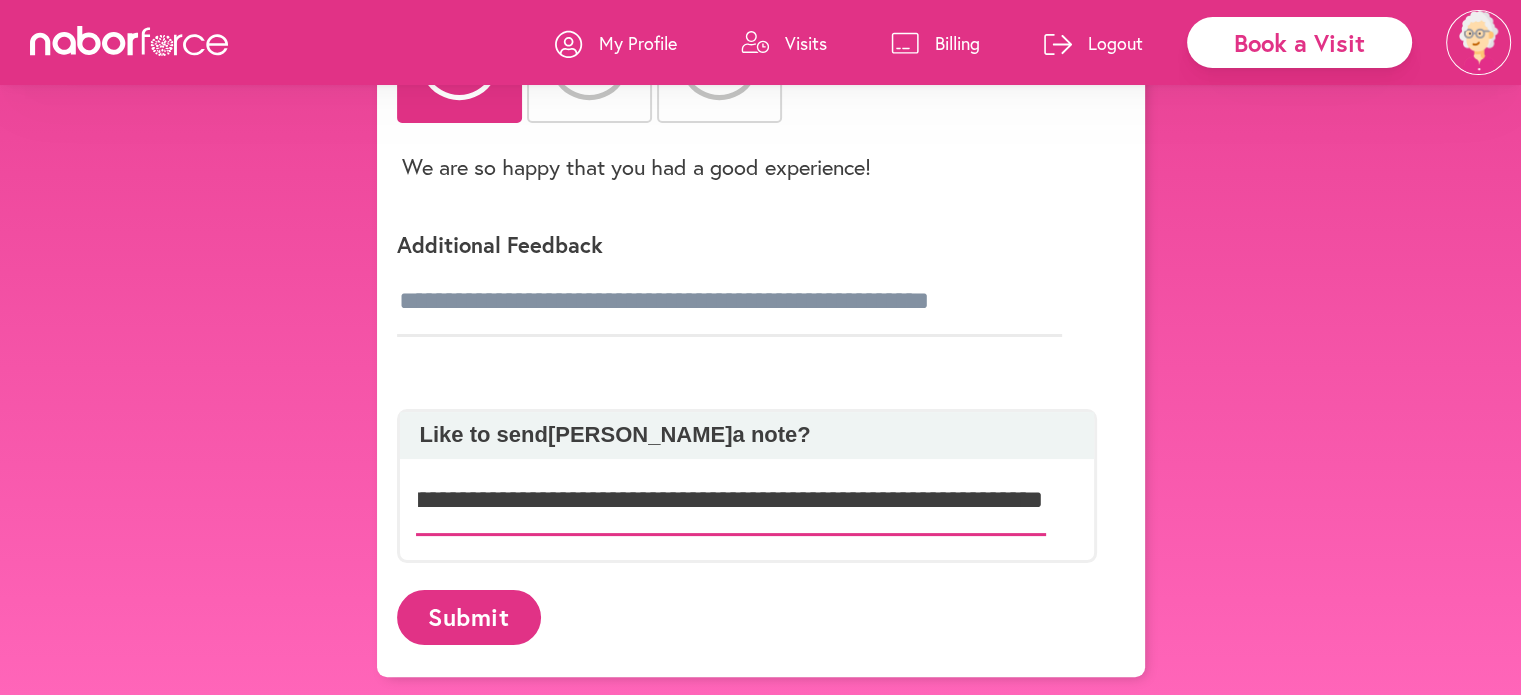 scroll, scrollTop: 0, scrollLeft: 389, axis: horizontal 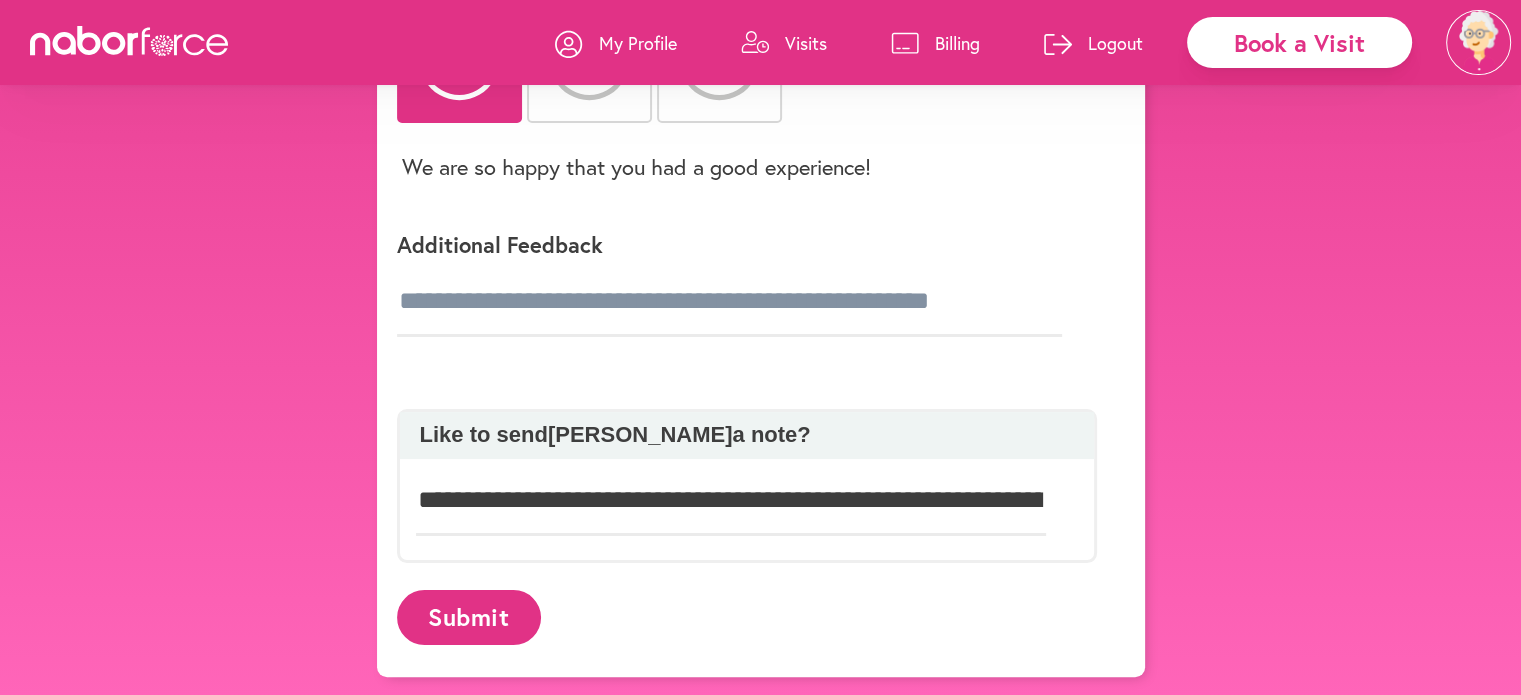 click on "**********" 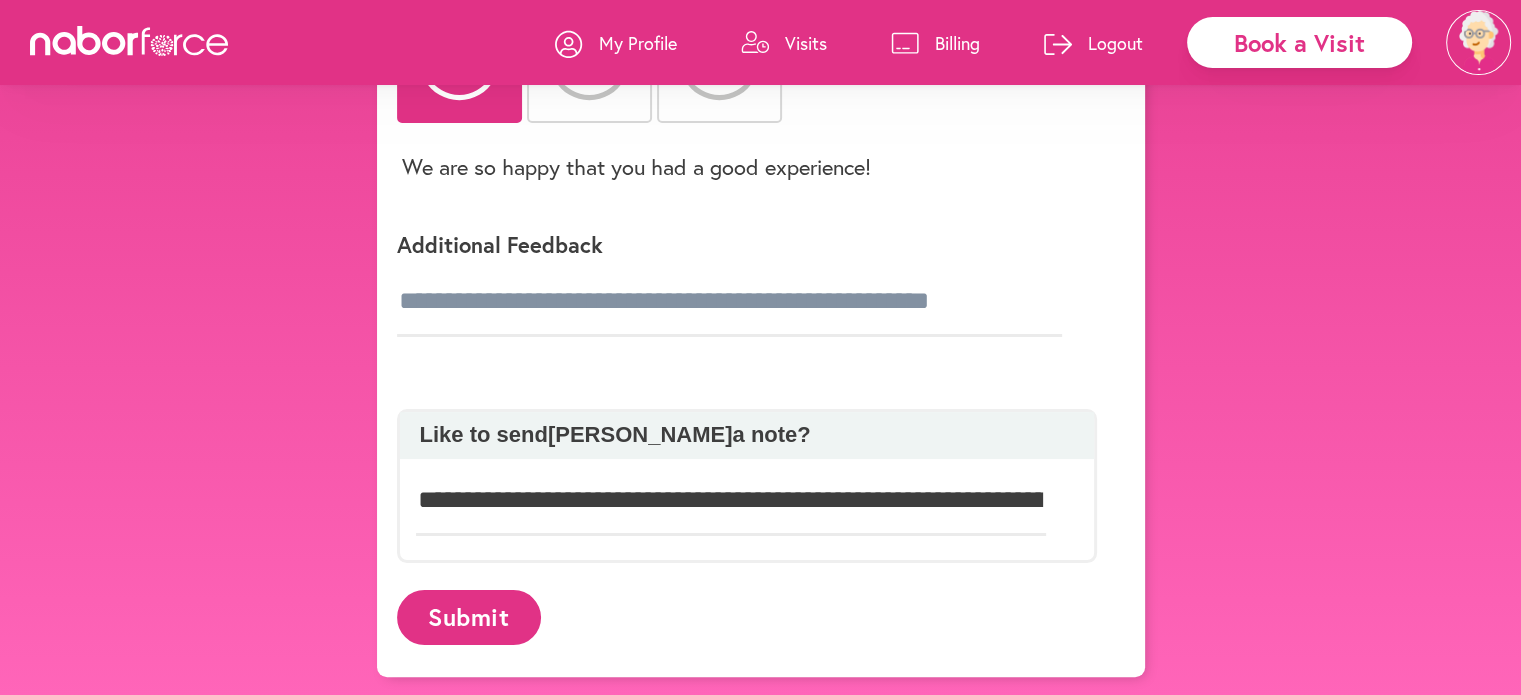 click on "**********" 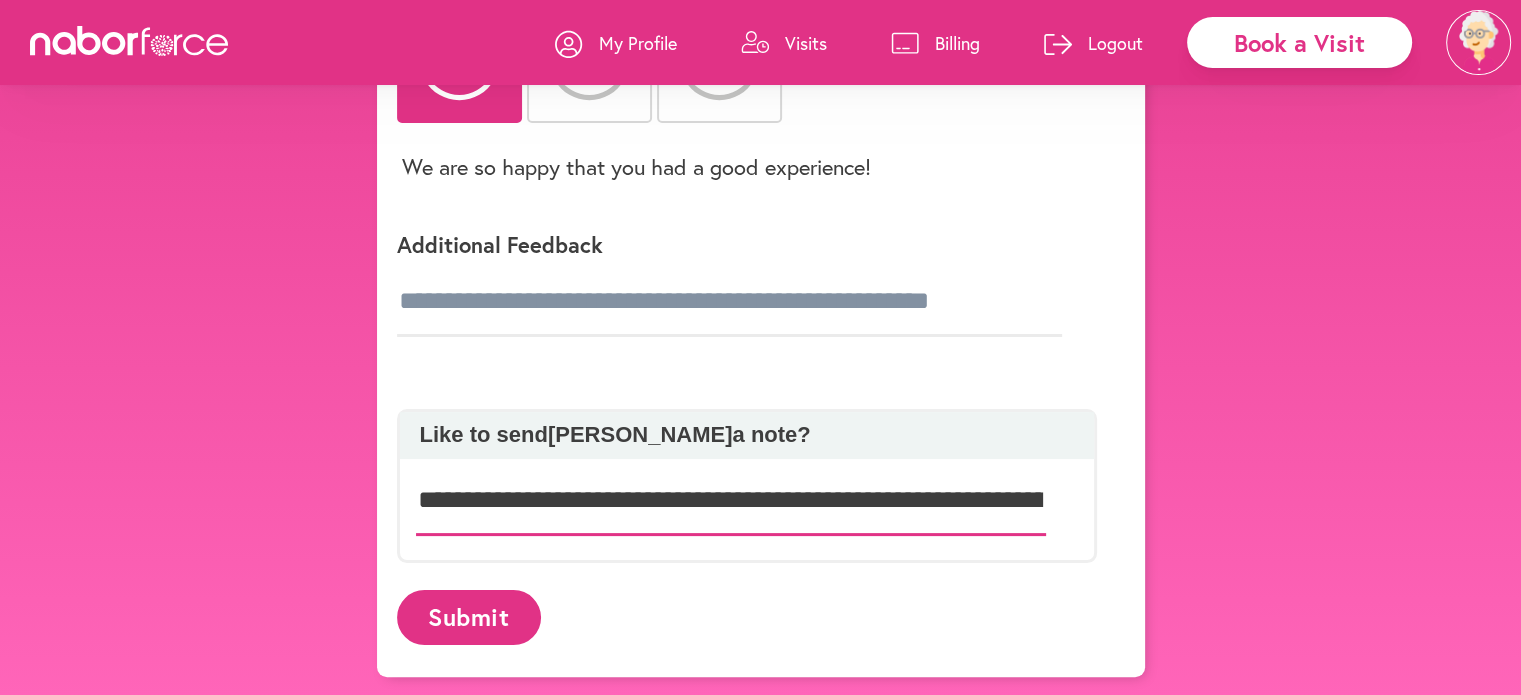 click on "**********" at bounding box center [731, 500] 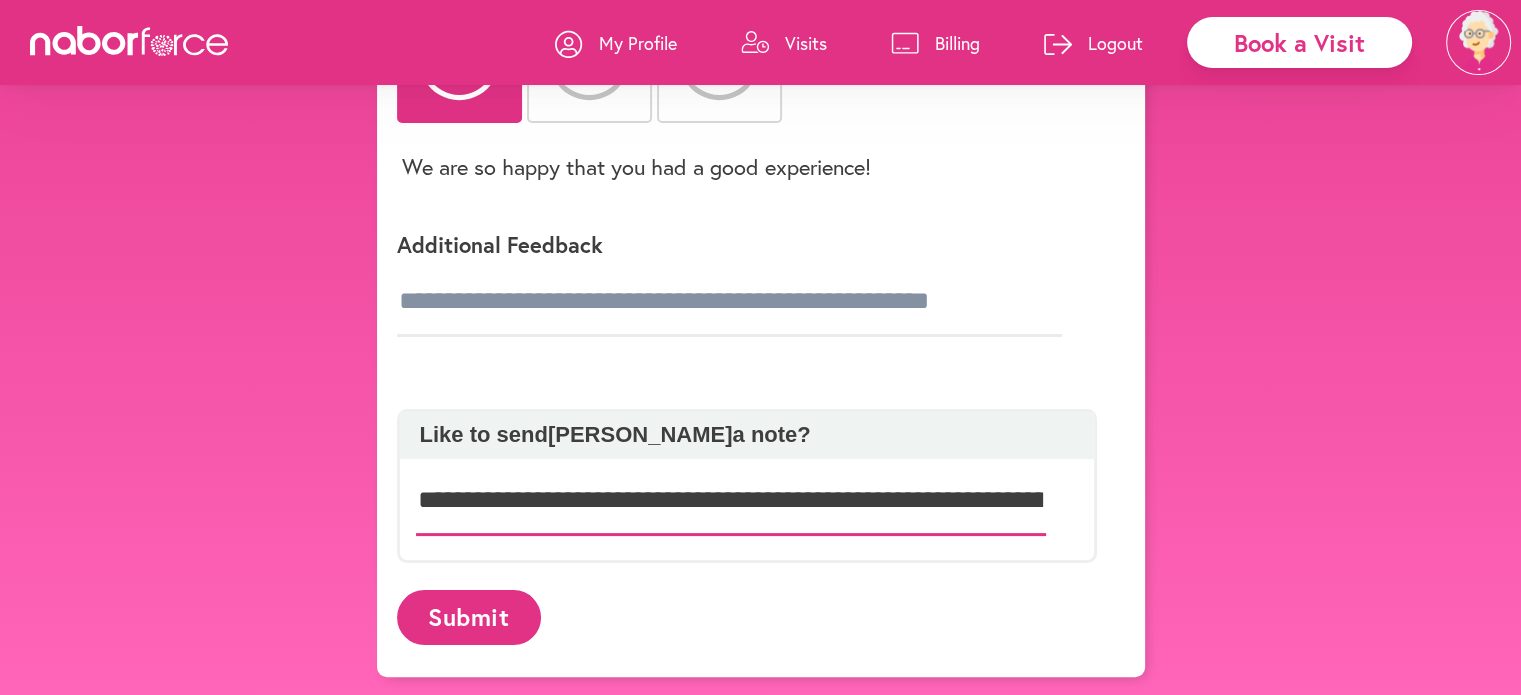 click on "**********" at bounding box center [731, 500] 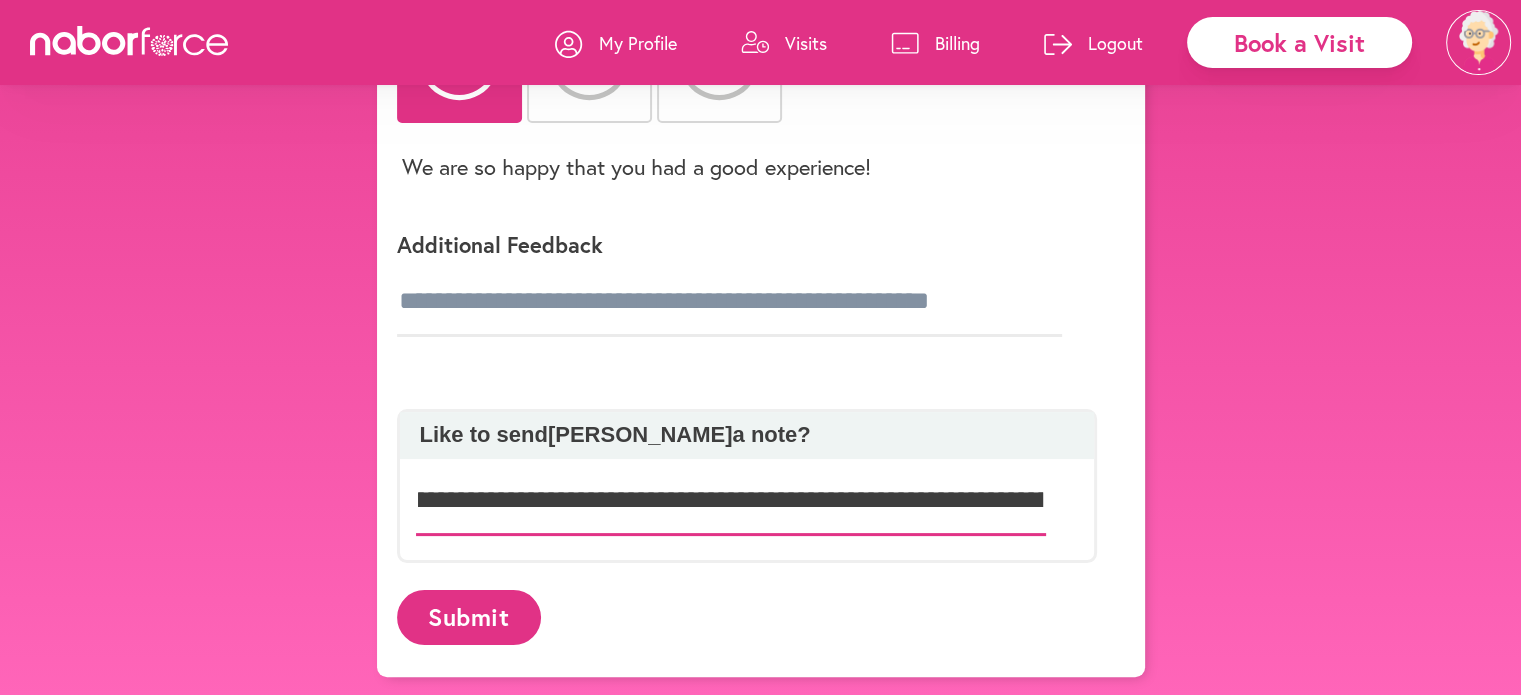 scroll, scrollTop: 0, scrollLeft: 384, axis: horizontal 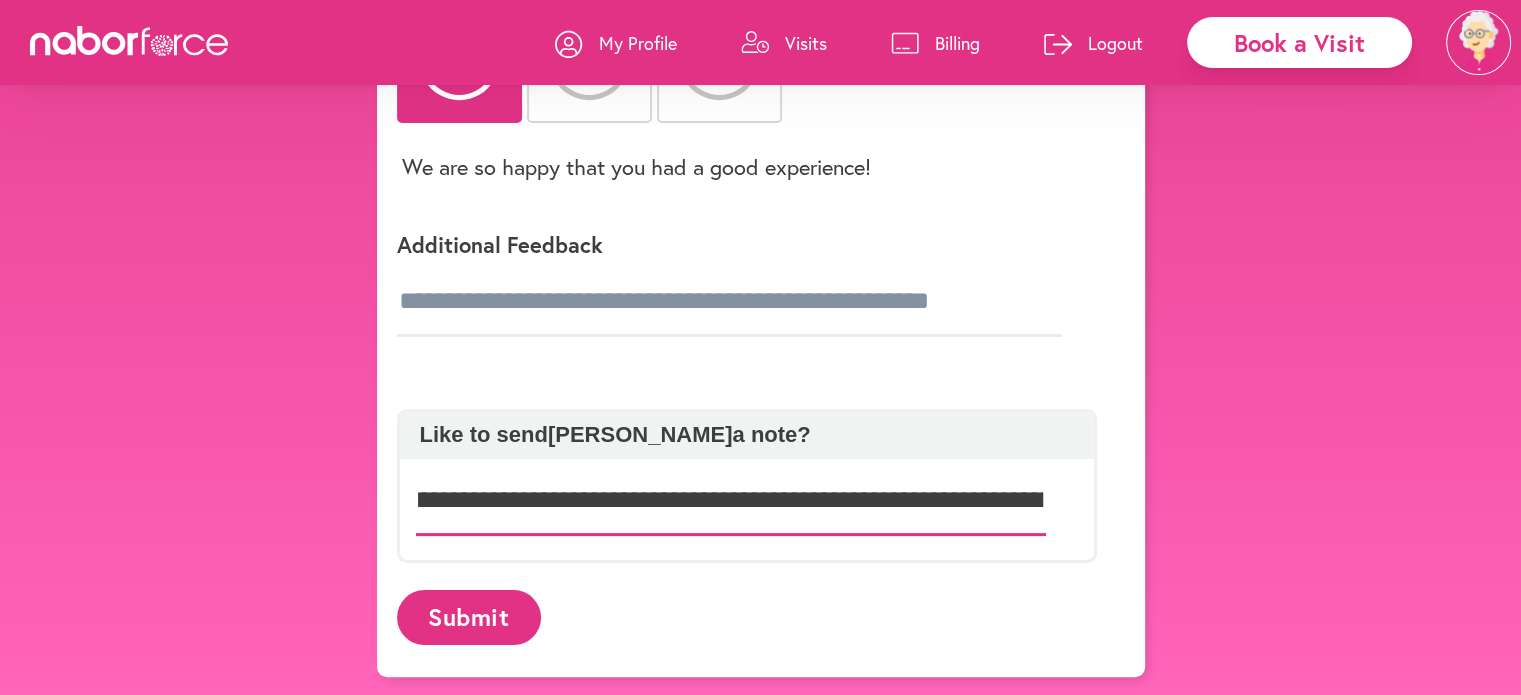 click on "**********" at bounding box center (731, 500) 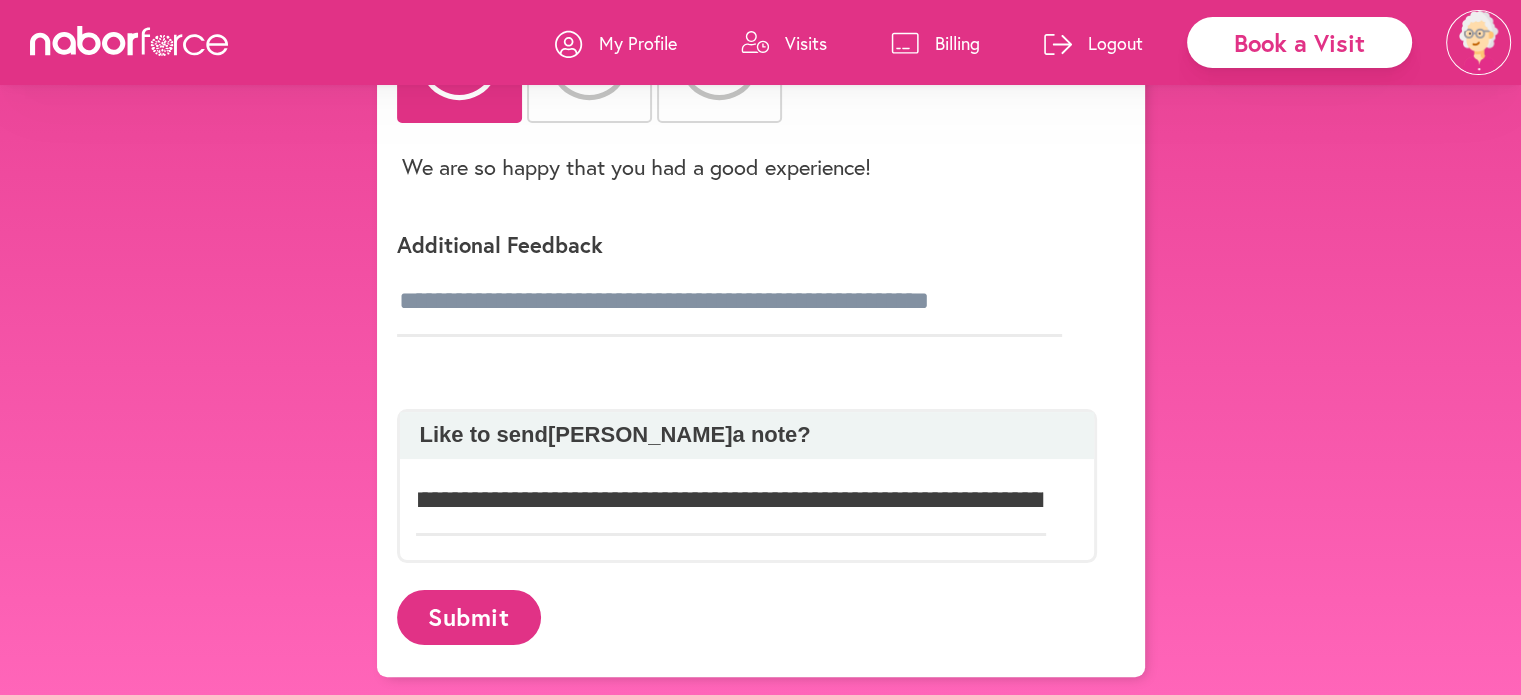 scroll, scrollTop: 0, scrollLeft: 0, axis: both 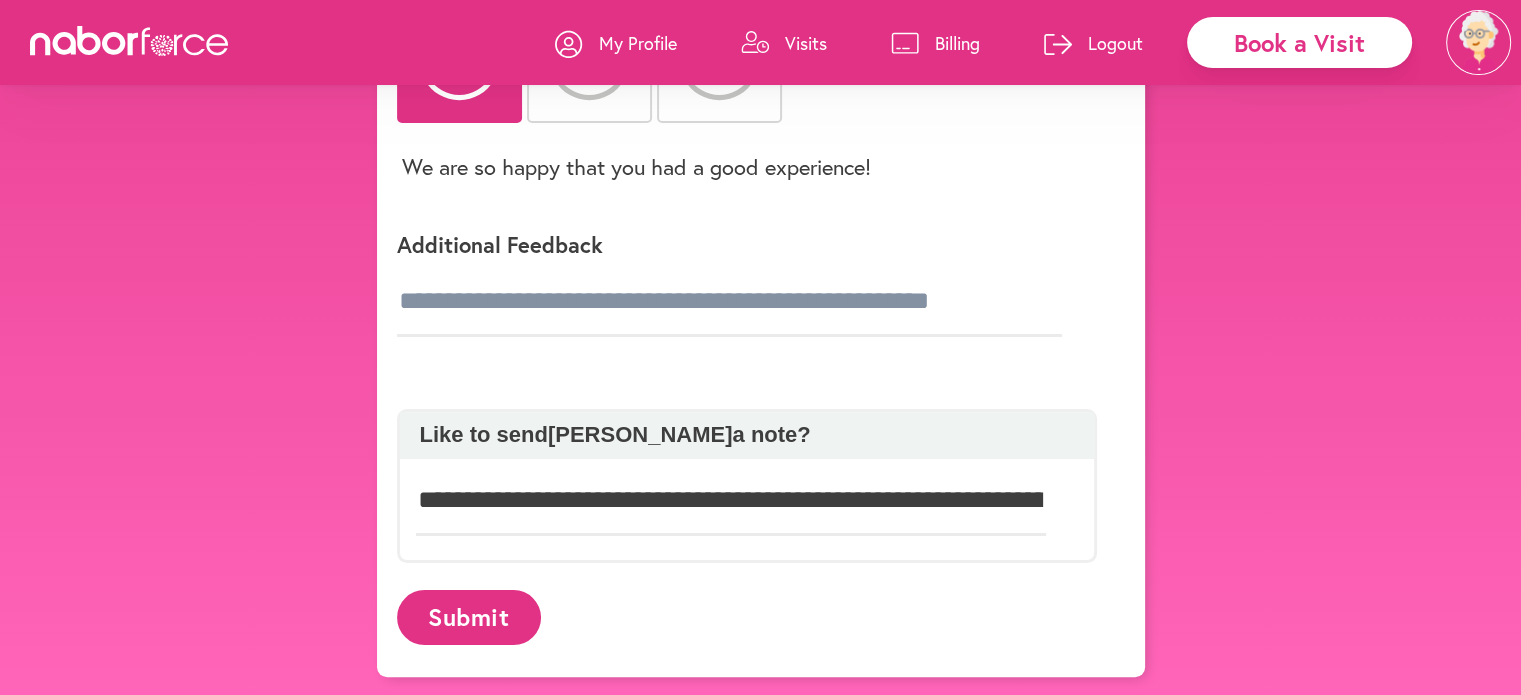 click on "**********" 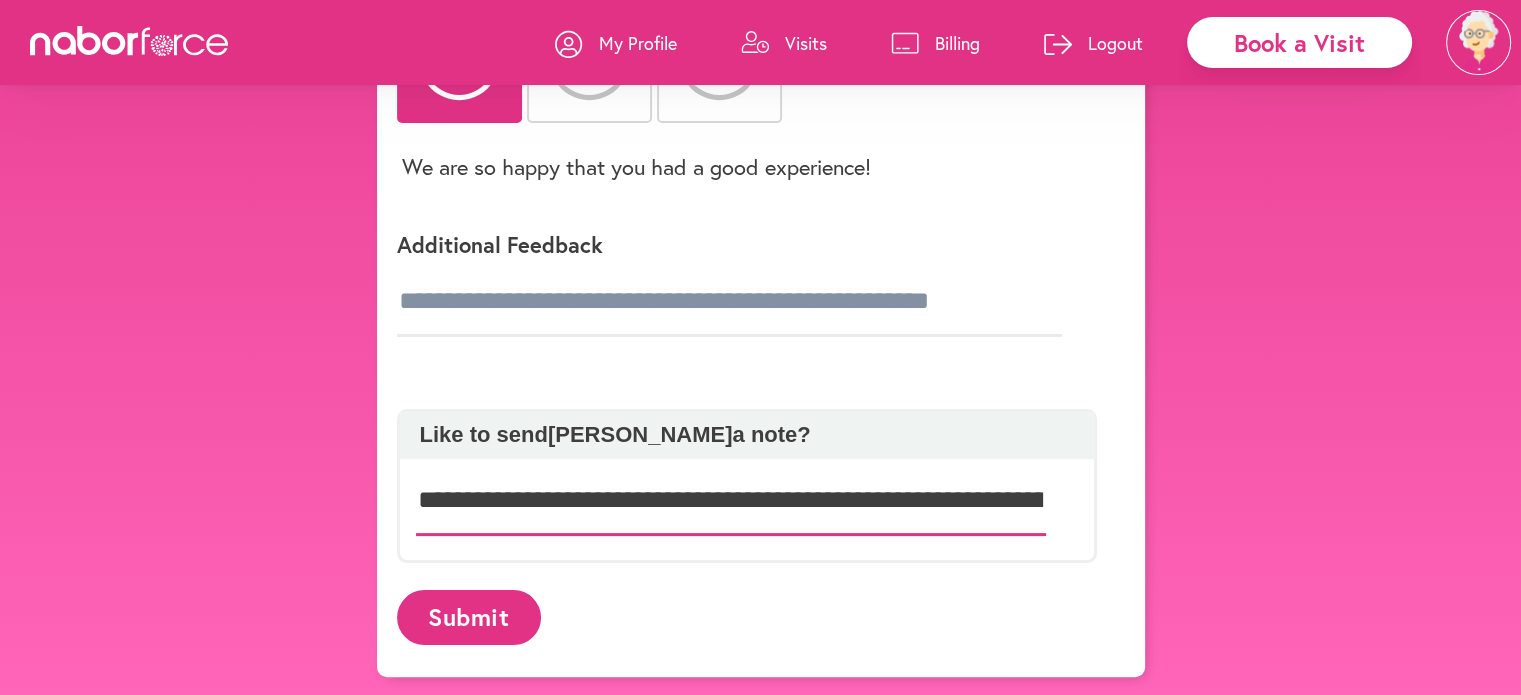 click on "**********" at bounding box center (731, 500) 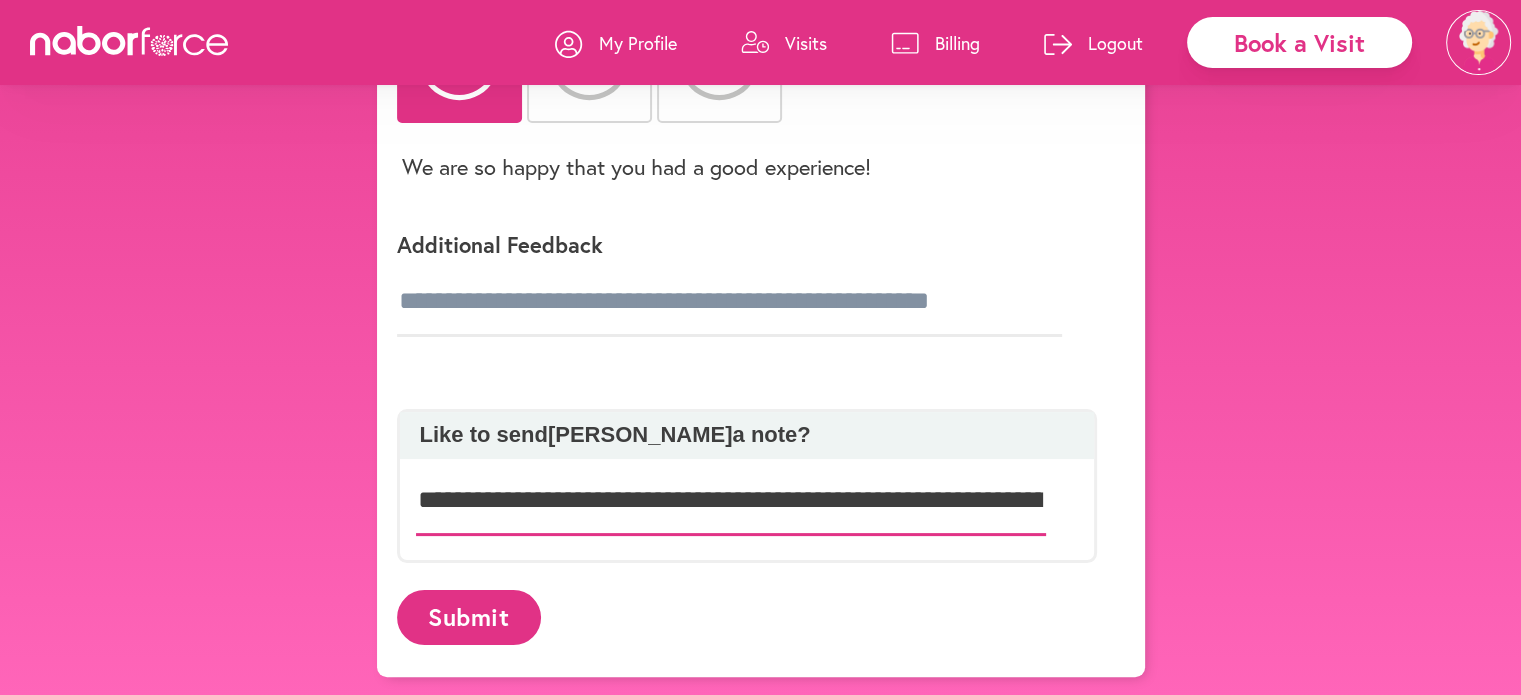 click on "**********" at bounding box center (731, 500) 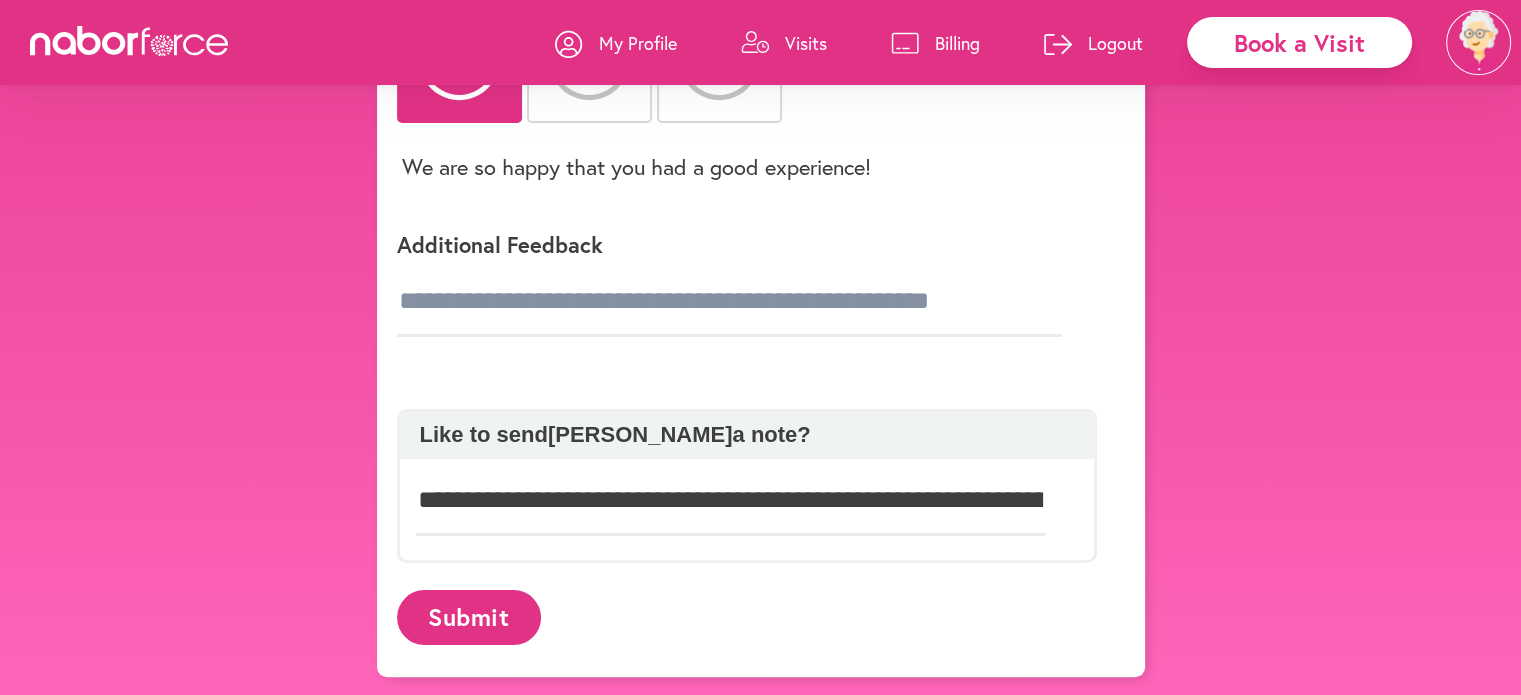 click on "**********" 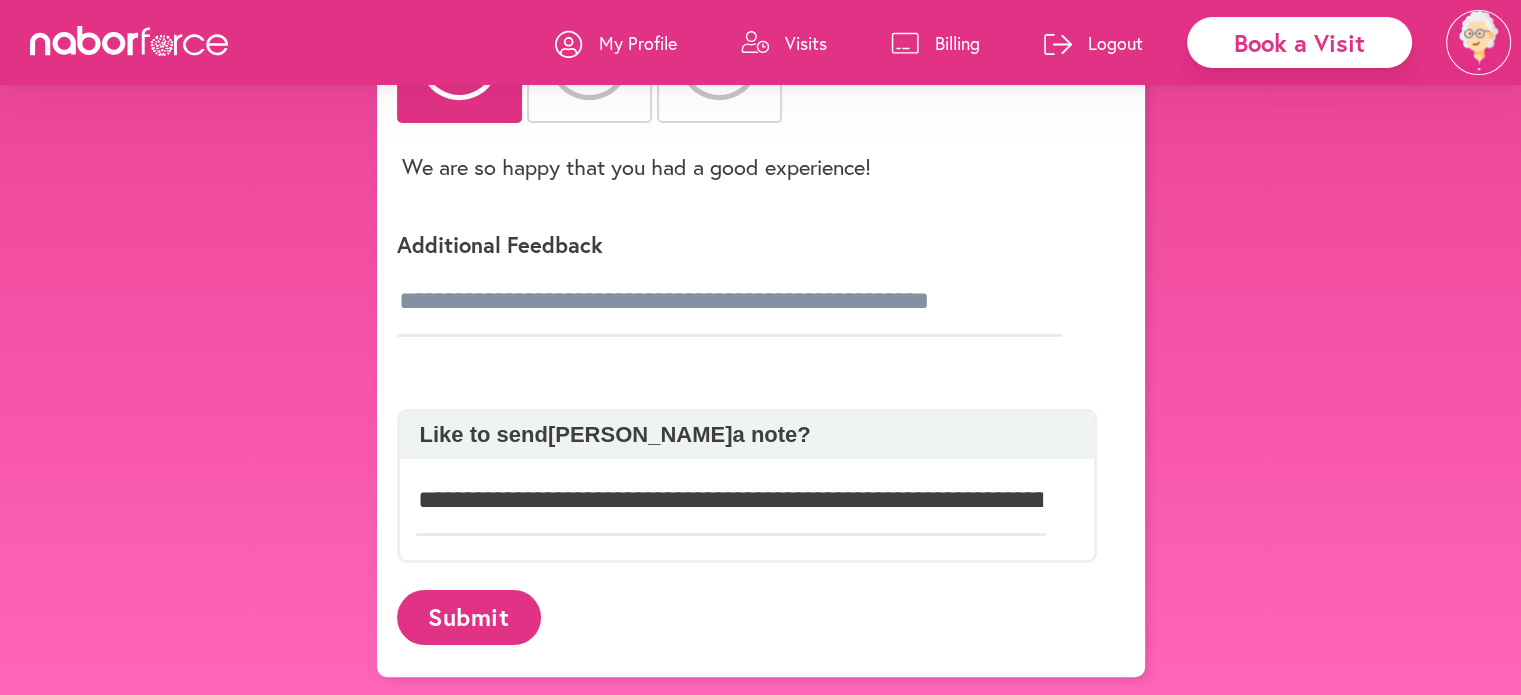click on "**********" 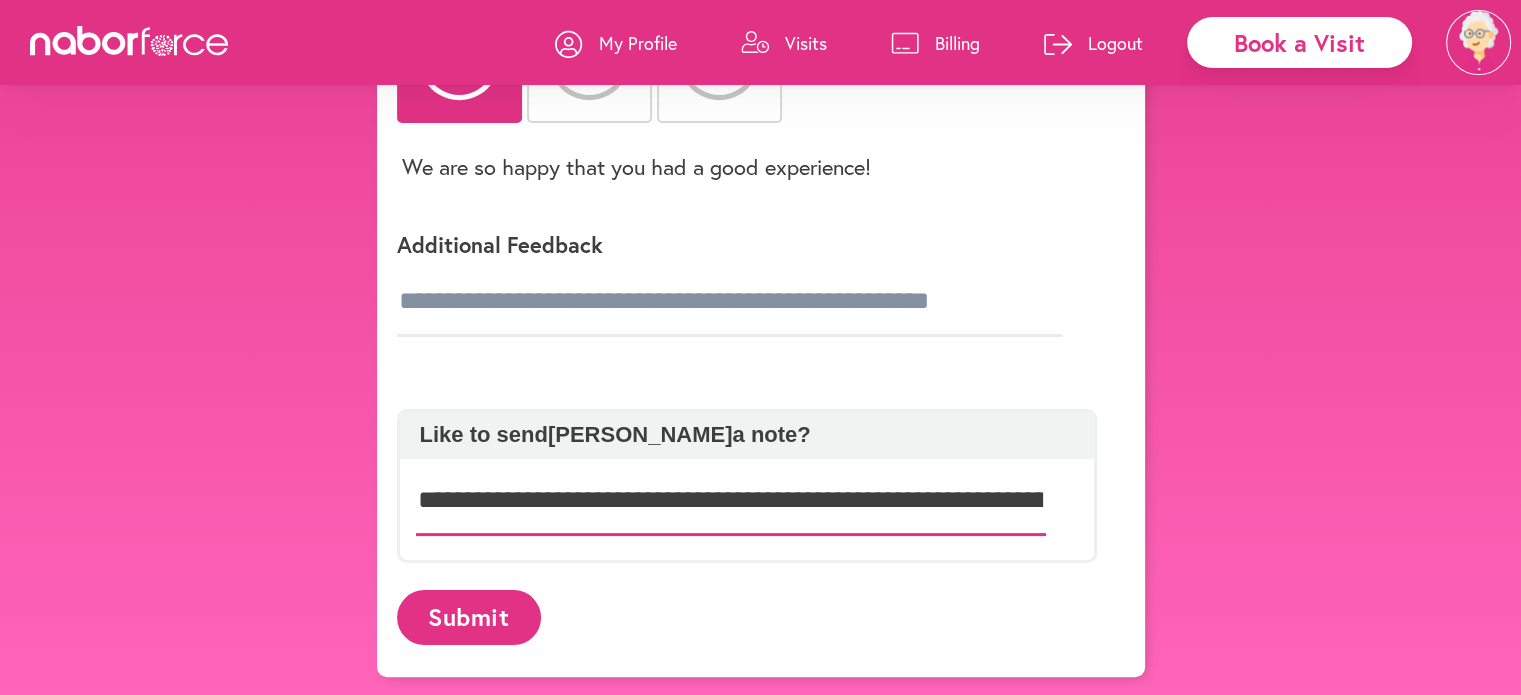 click on "**********" at bounding box center (731, 500) 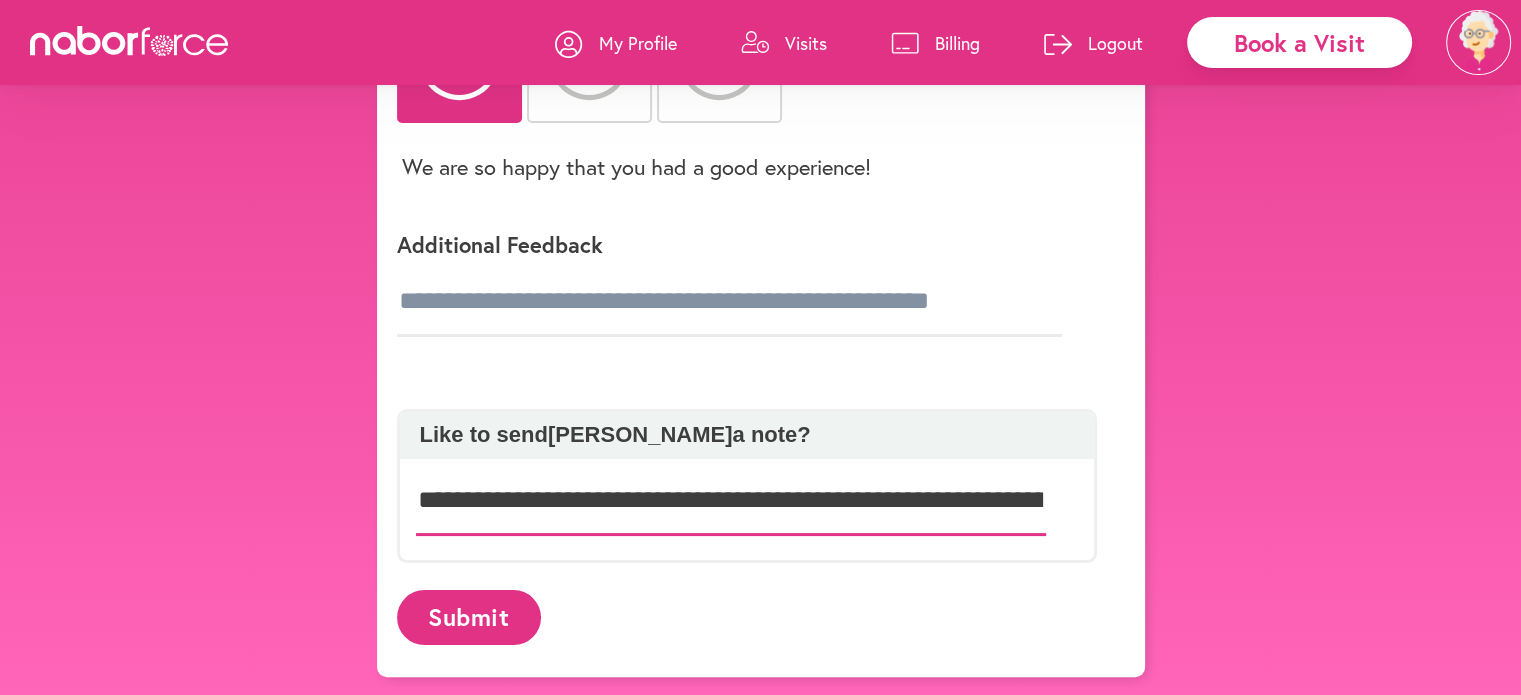type on "**********" 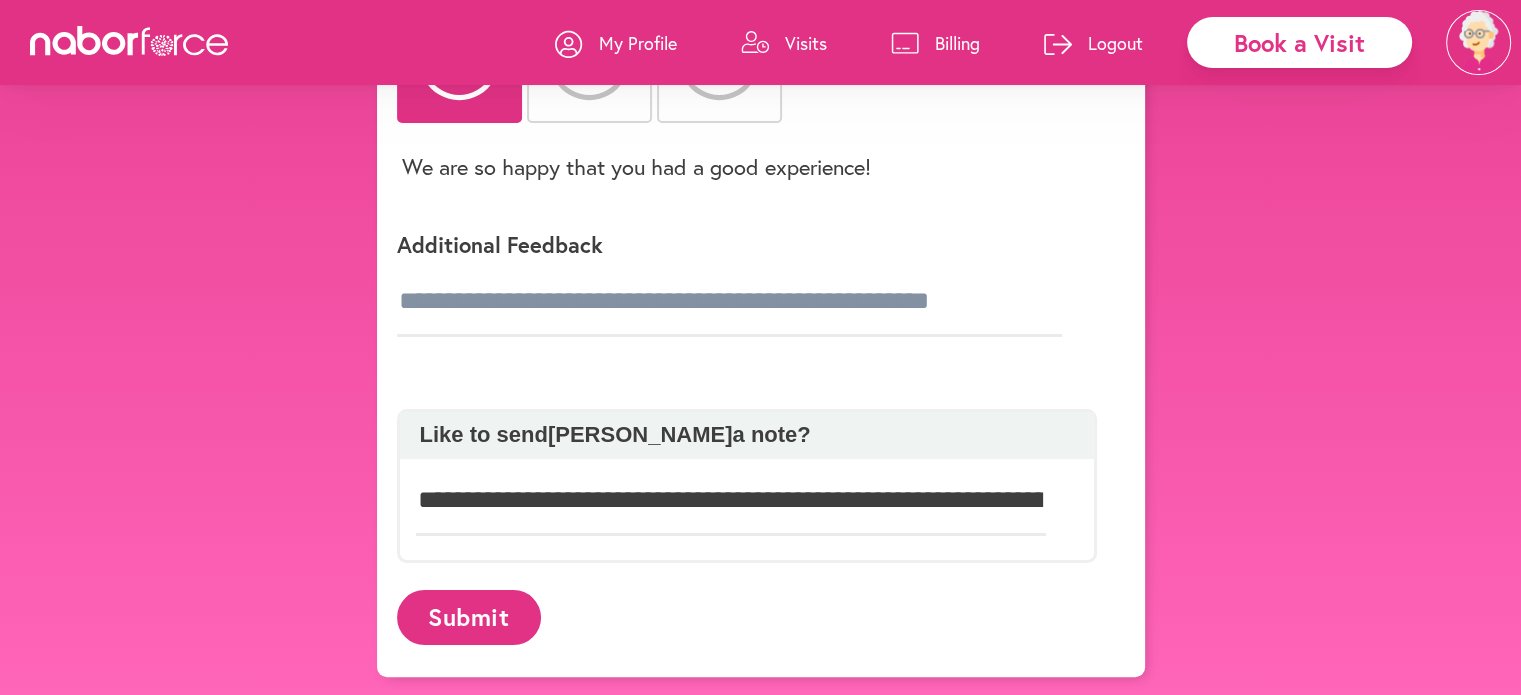 click on "**********" 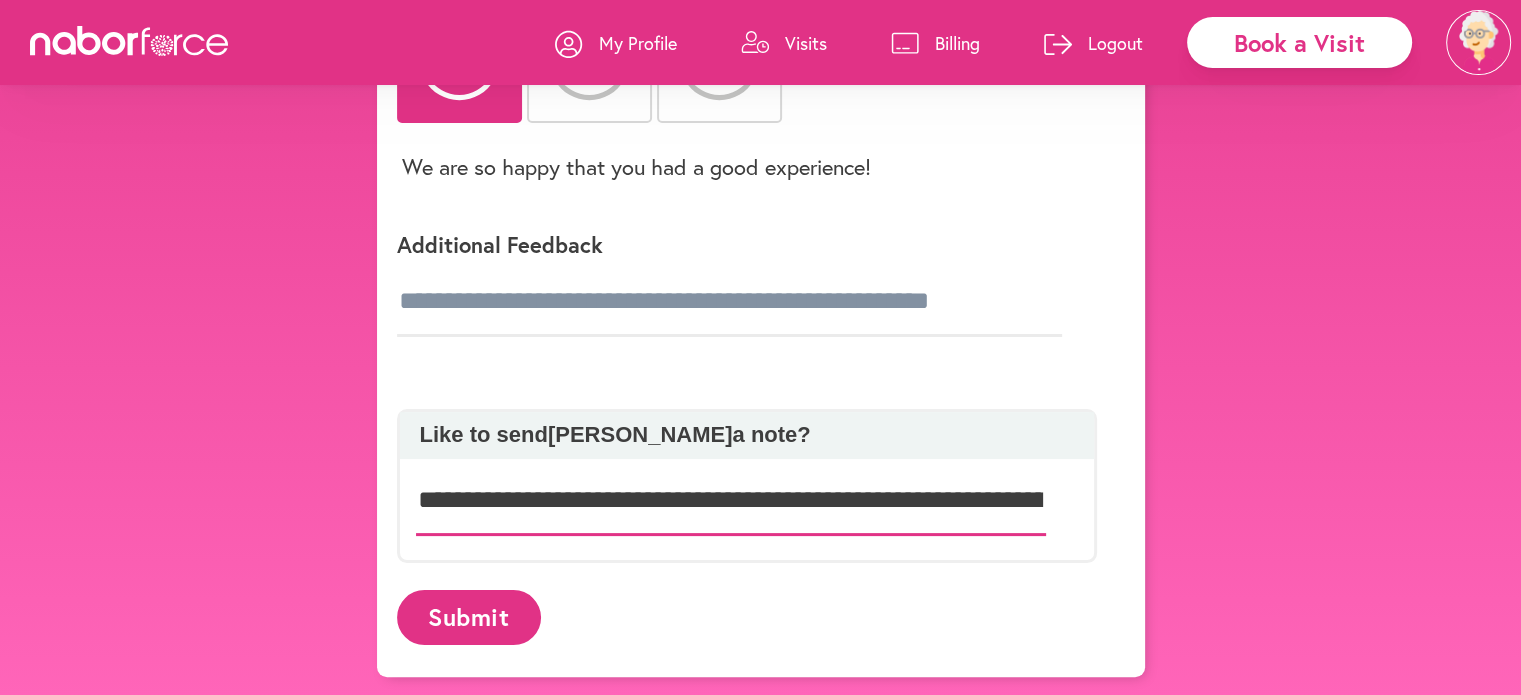 click on "**********" at bounding box center (731, 500) 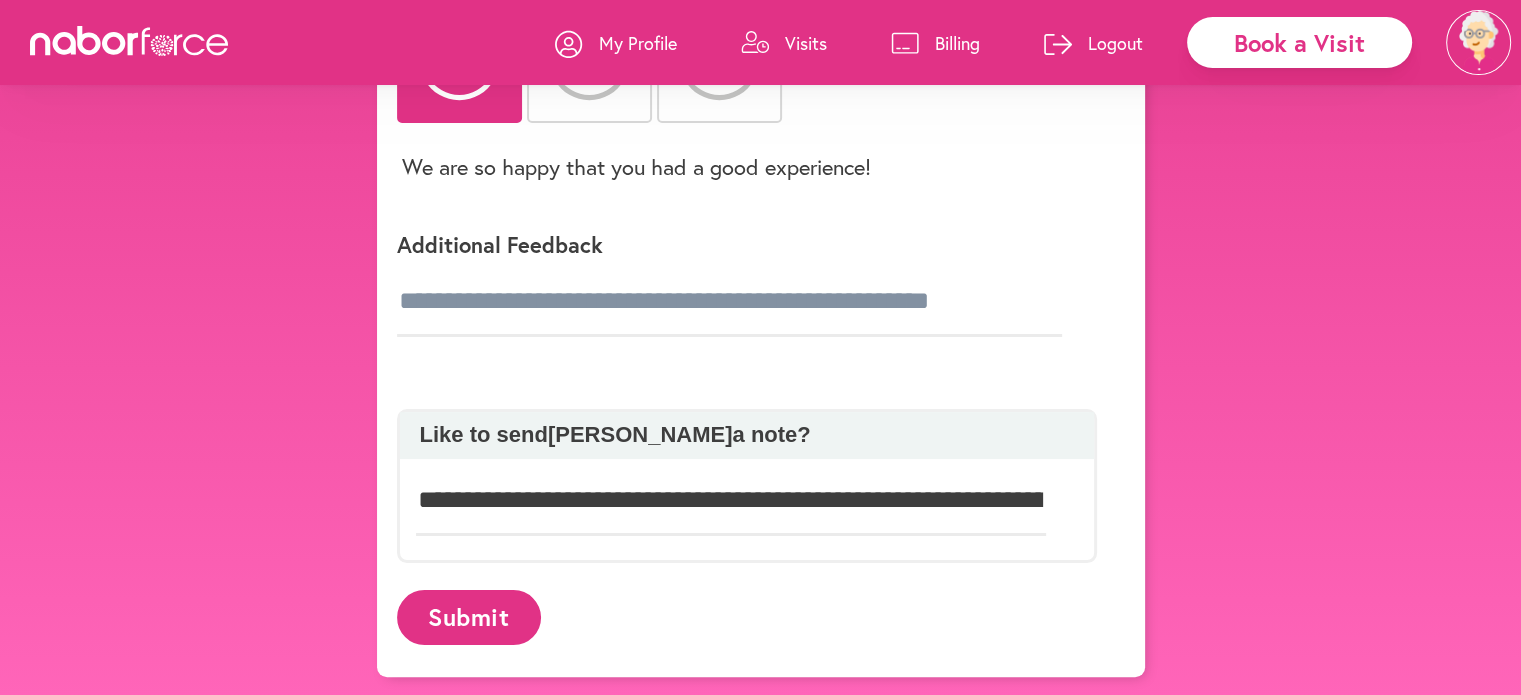 click on "Submit" 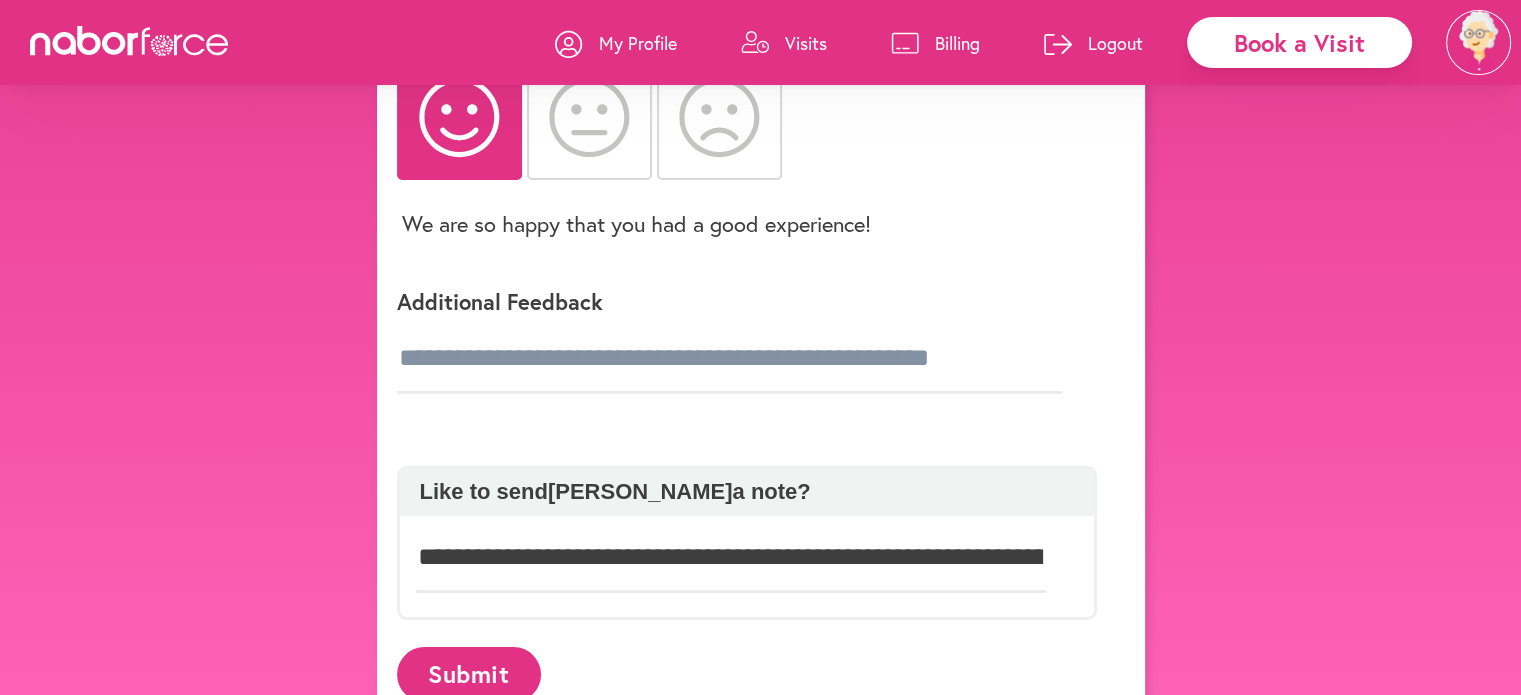 scroll, scrollTop: 290, scrollLeft: 0, axis: vertical 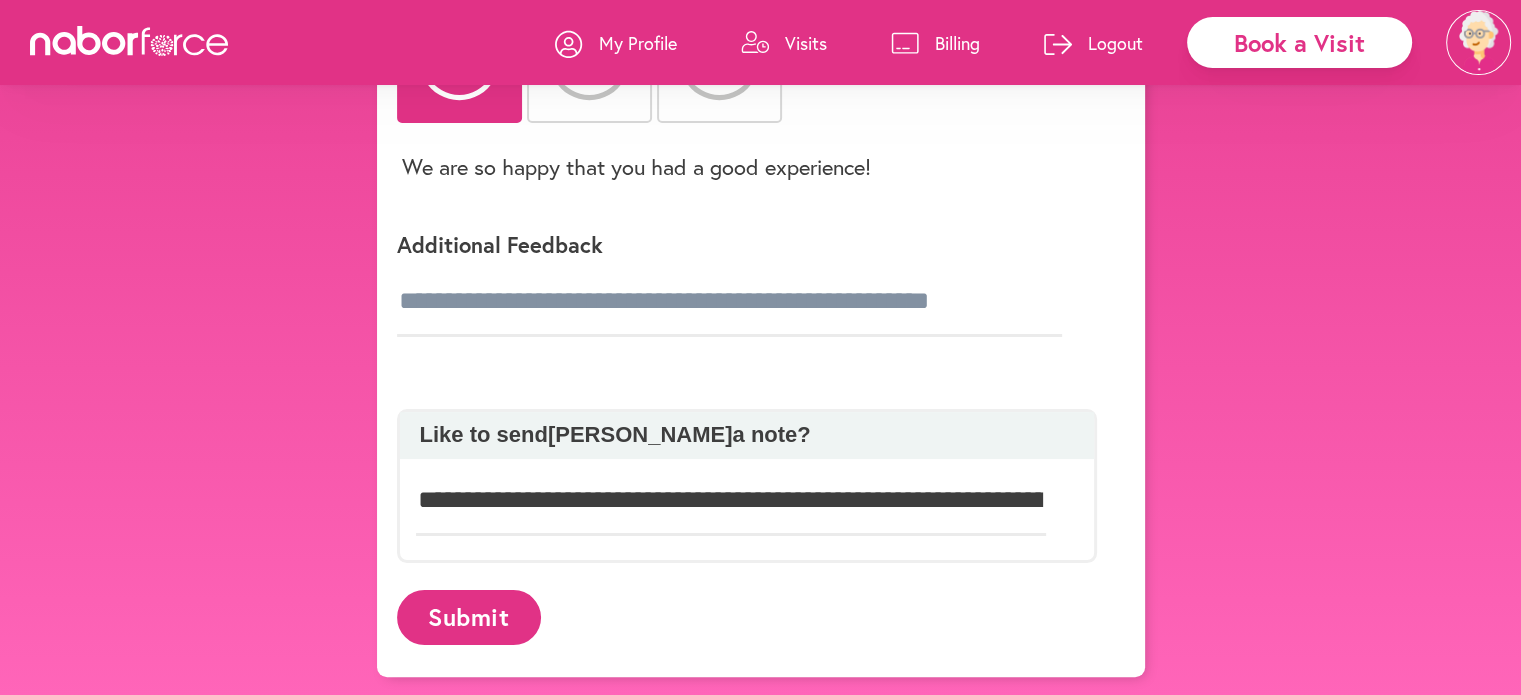 click on "Visits" at bounding box center (784, 43) 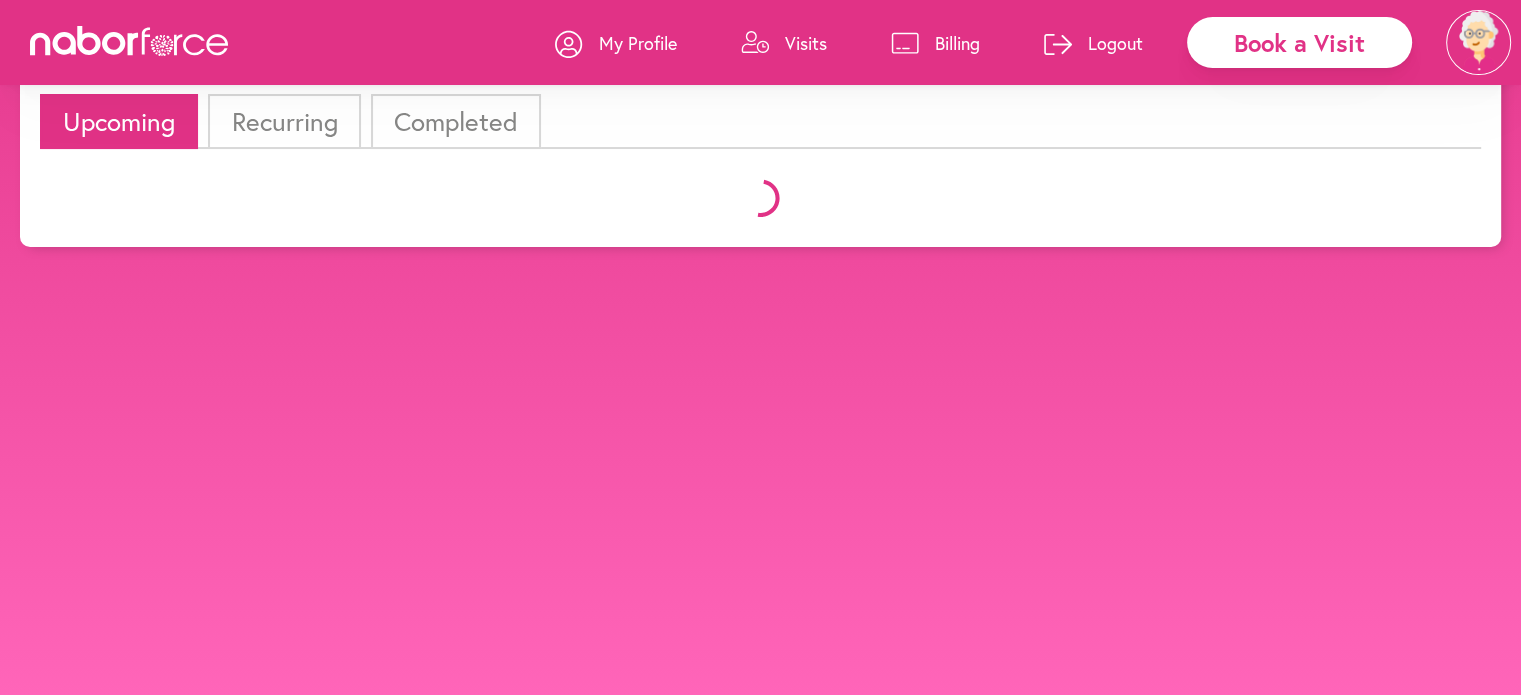 scroll, scrollTop: 0, scrollLeft: 0, axis: both 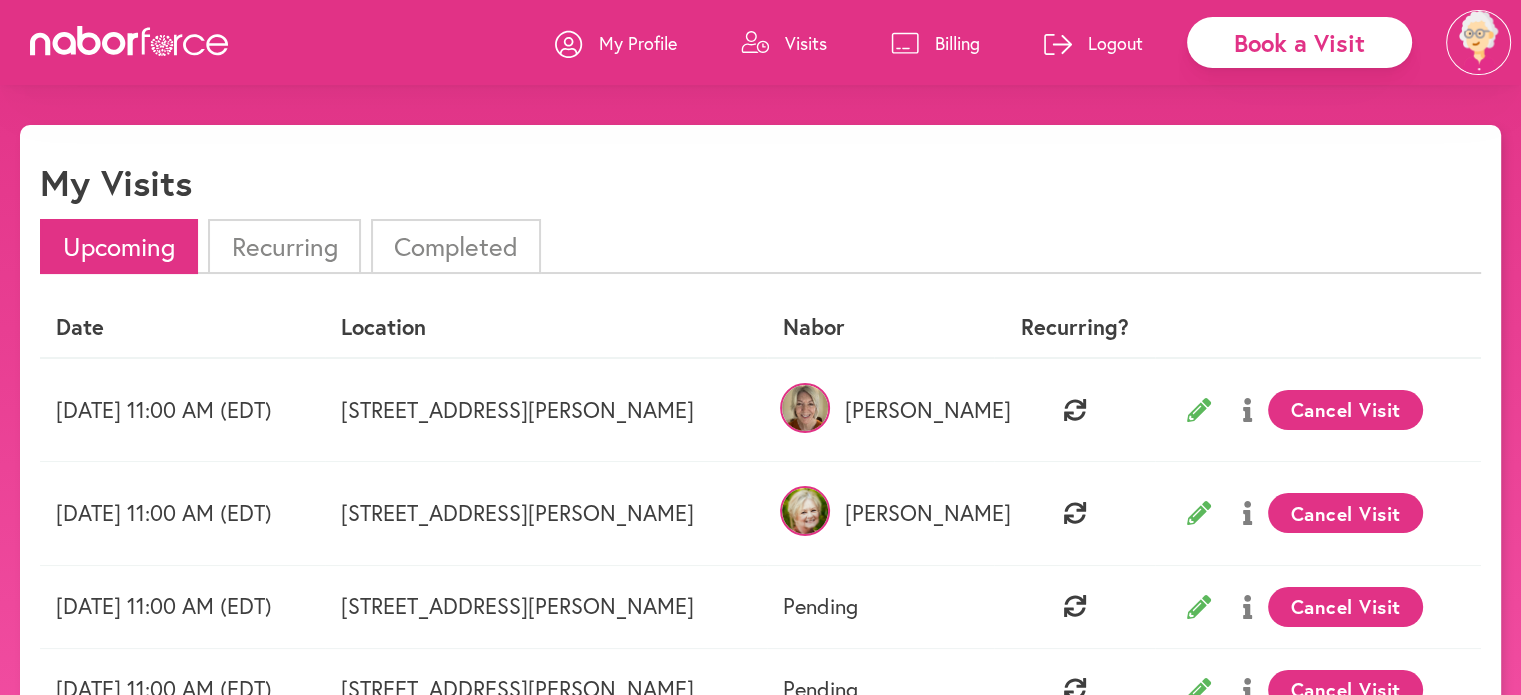 click on "Completed" at bounding box center [456, 246] 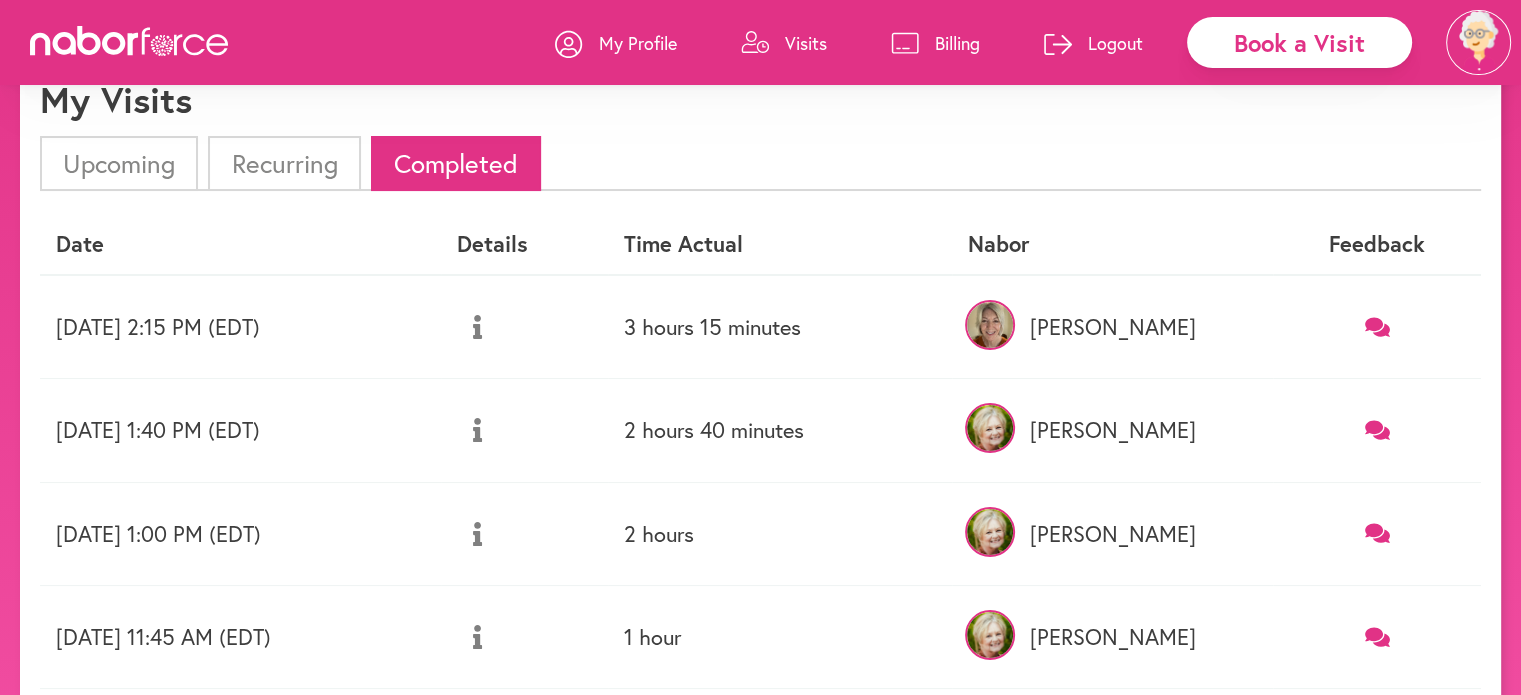 scroll, scrollTop: 82, scrollLeft: 0, axis: vertical 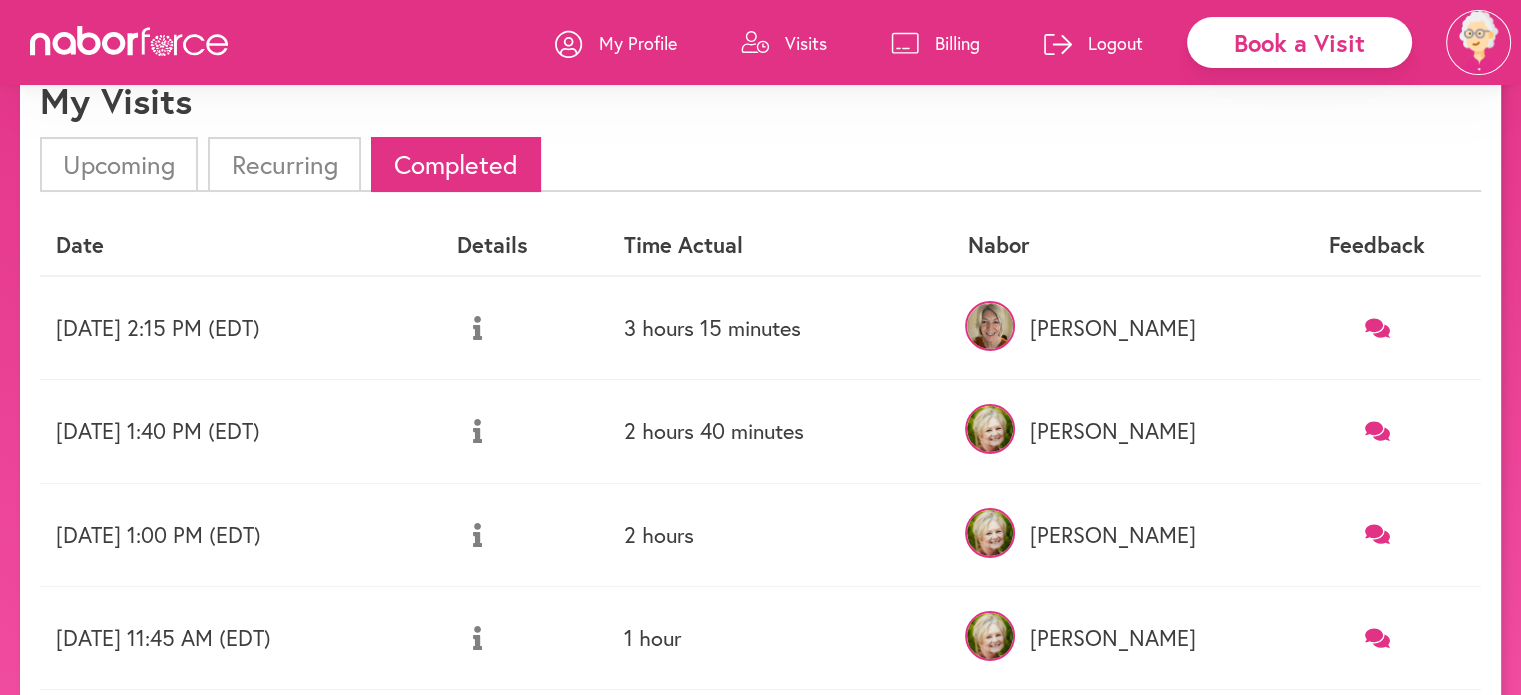 click 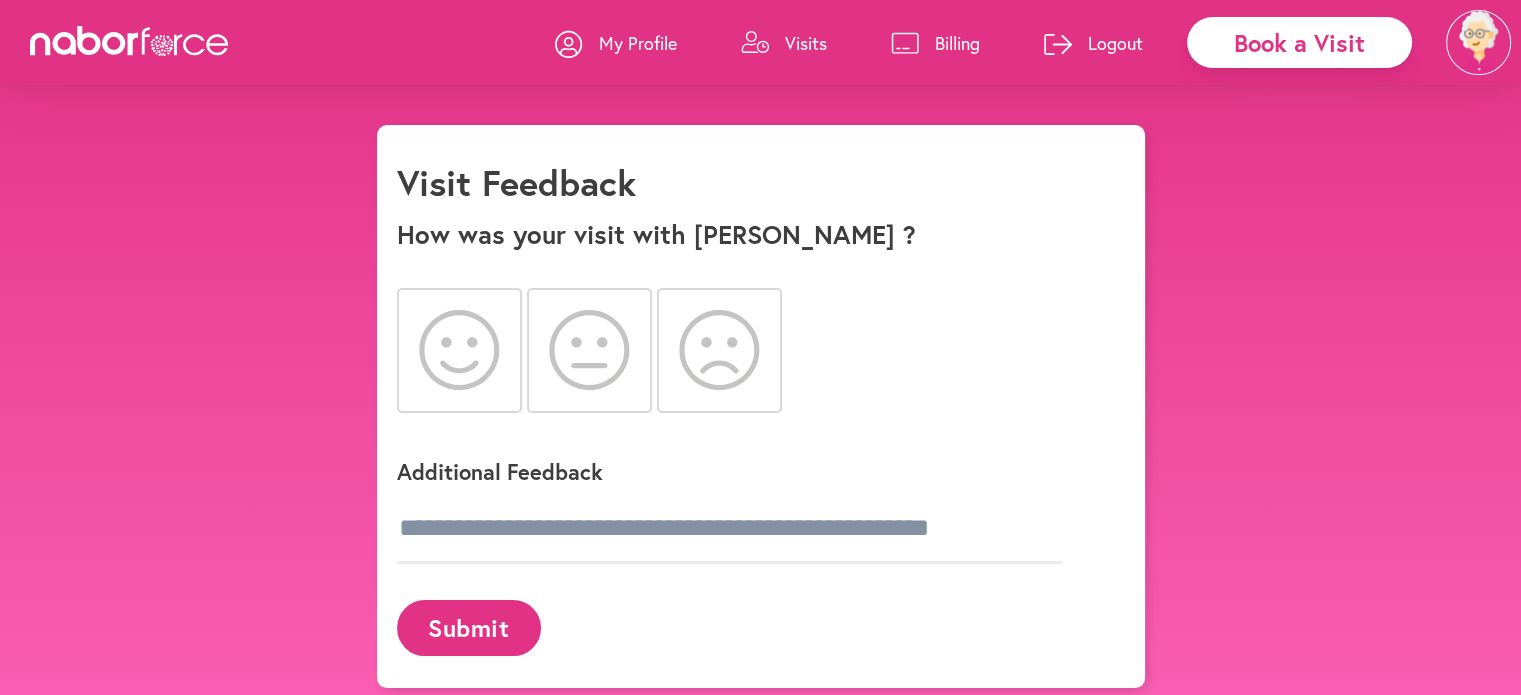click 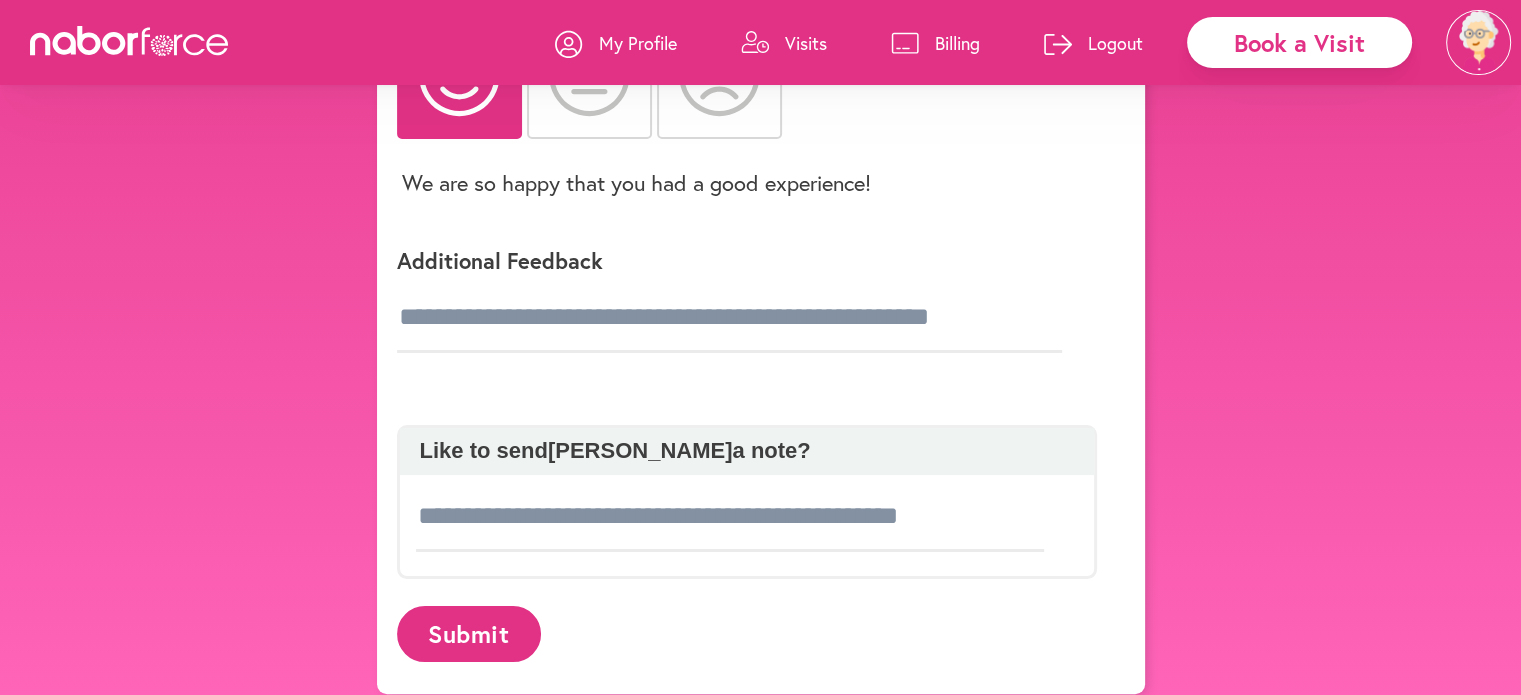 scroll, scrollTop: 290, scrollLeft: 0, axis: vertical 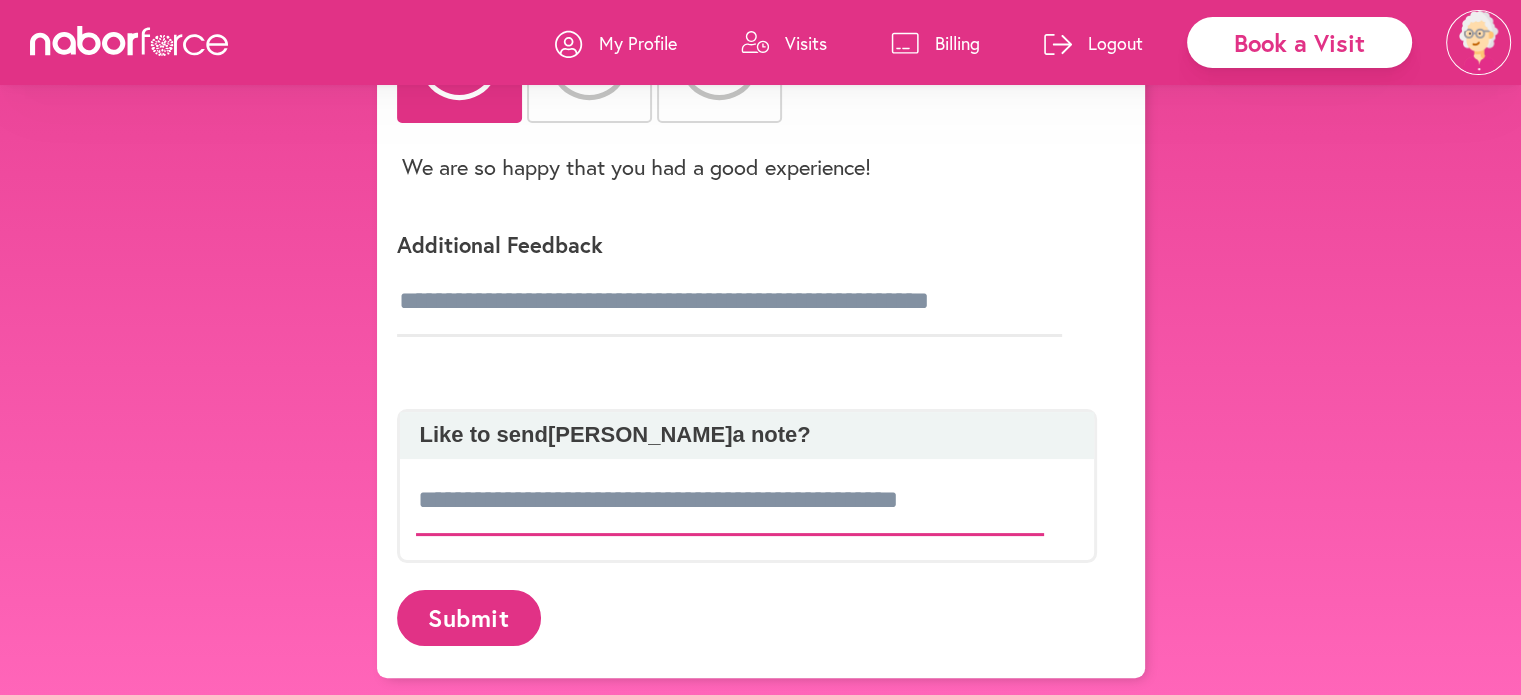 click at bounding box center (730, 501) 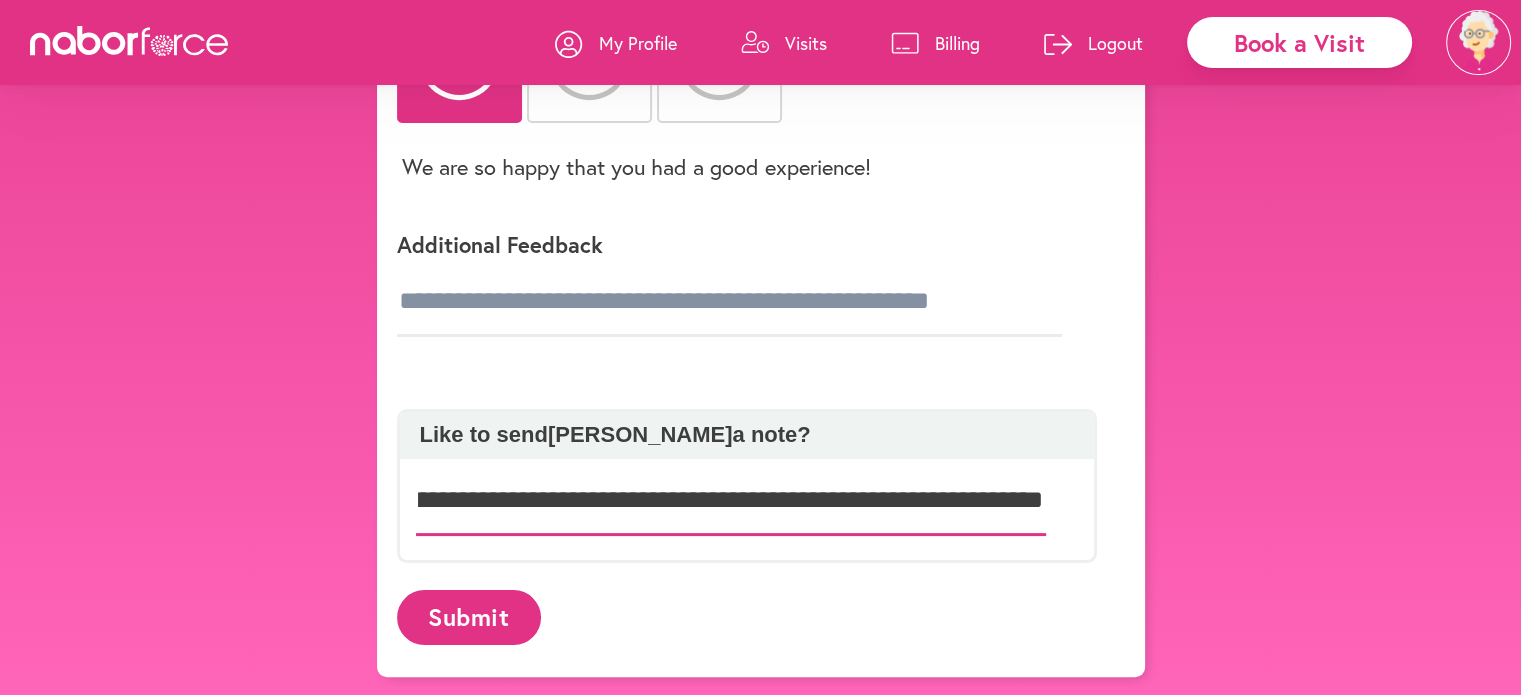 scroll, scrollTop: 0, scrollLeft: 454, axis: horizontal 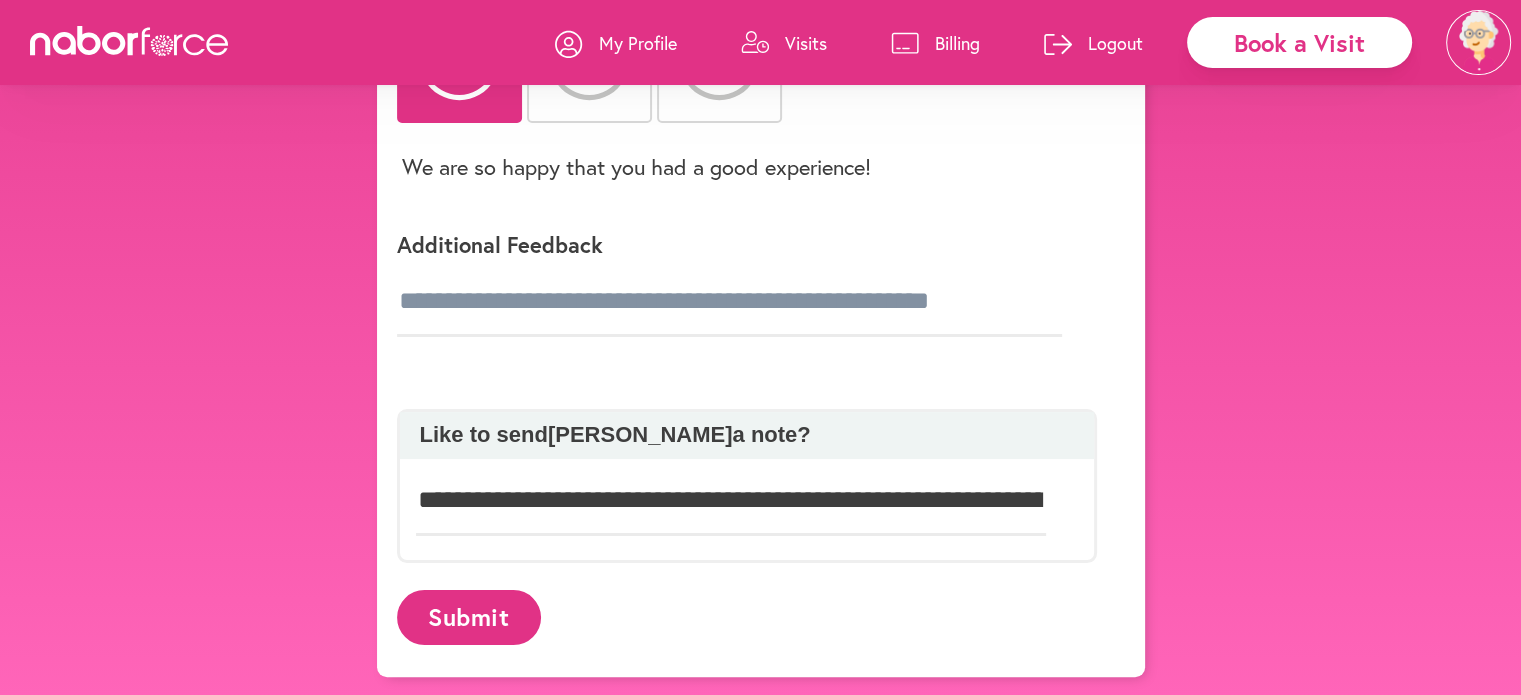 click on "Submit" at bounding box center [469, 617] 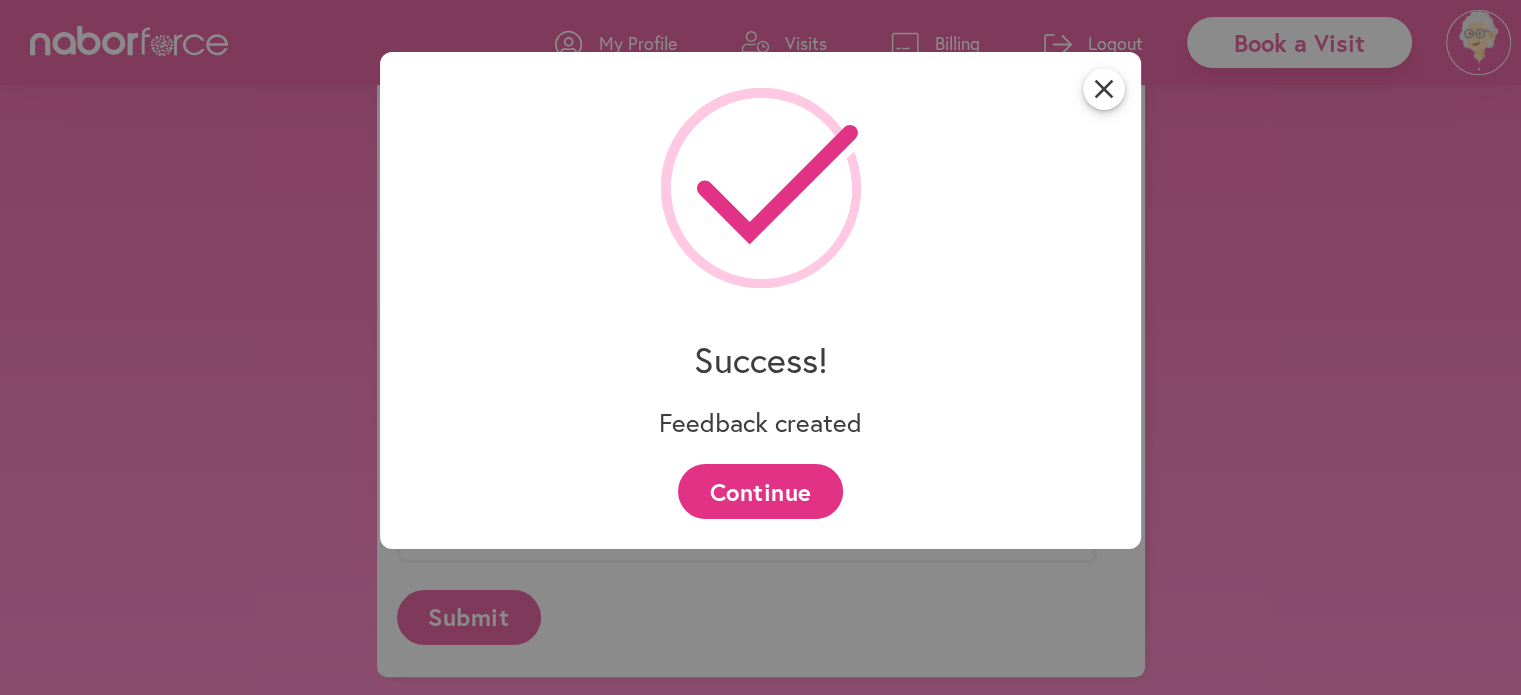 click on "Continue" at bounding box center (760, 491) 